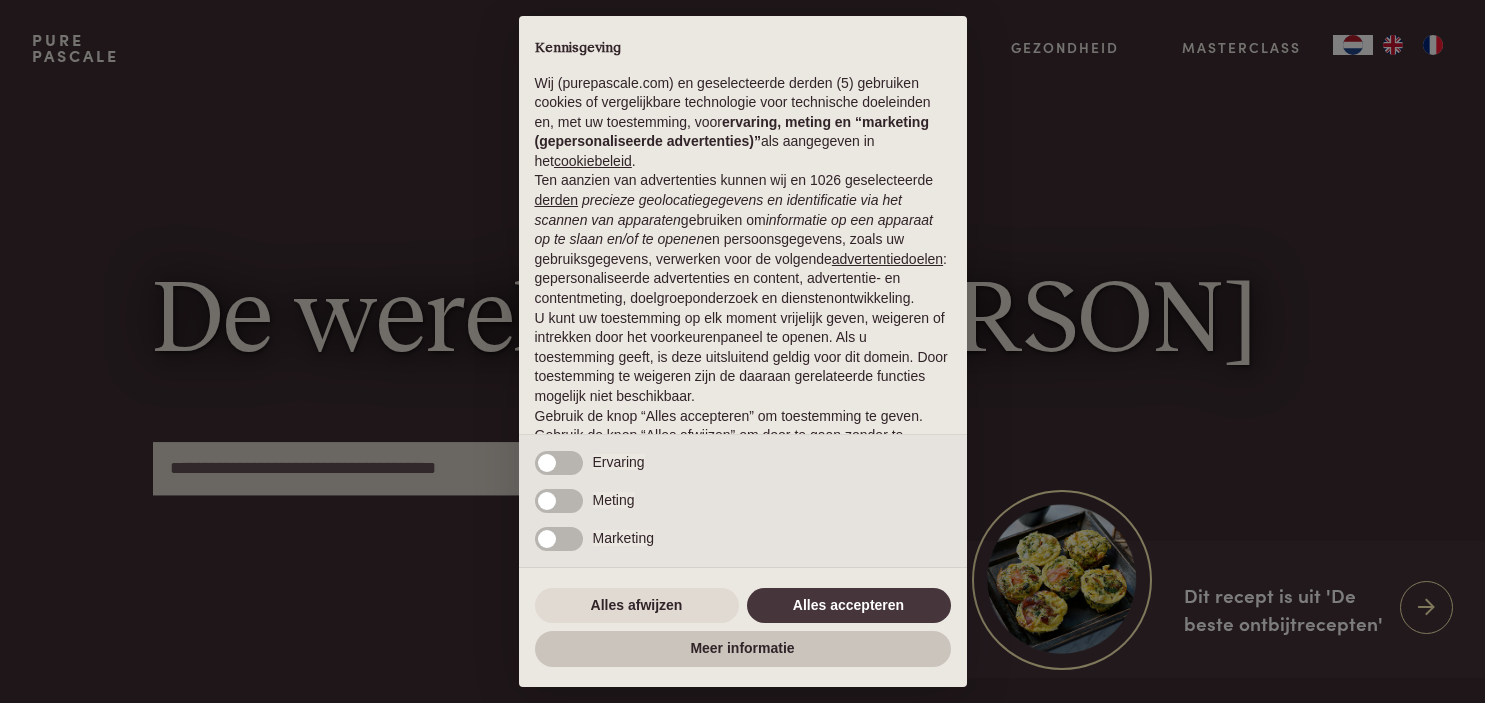 scroll, scrollTop: 0, scrollLeft: 0, axis: both 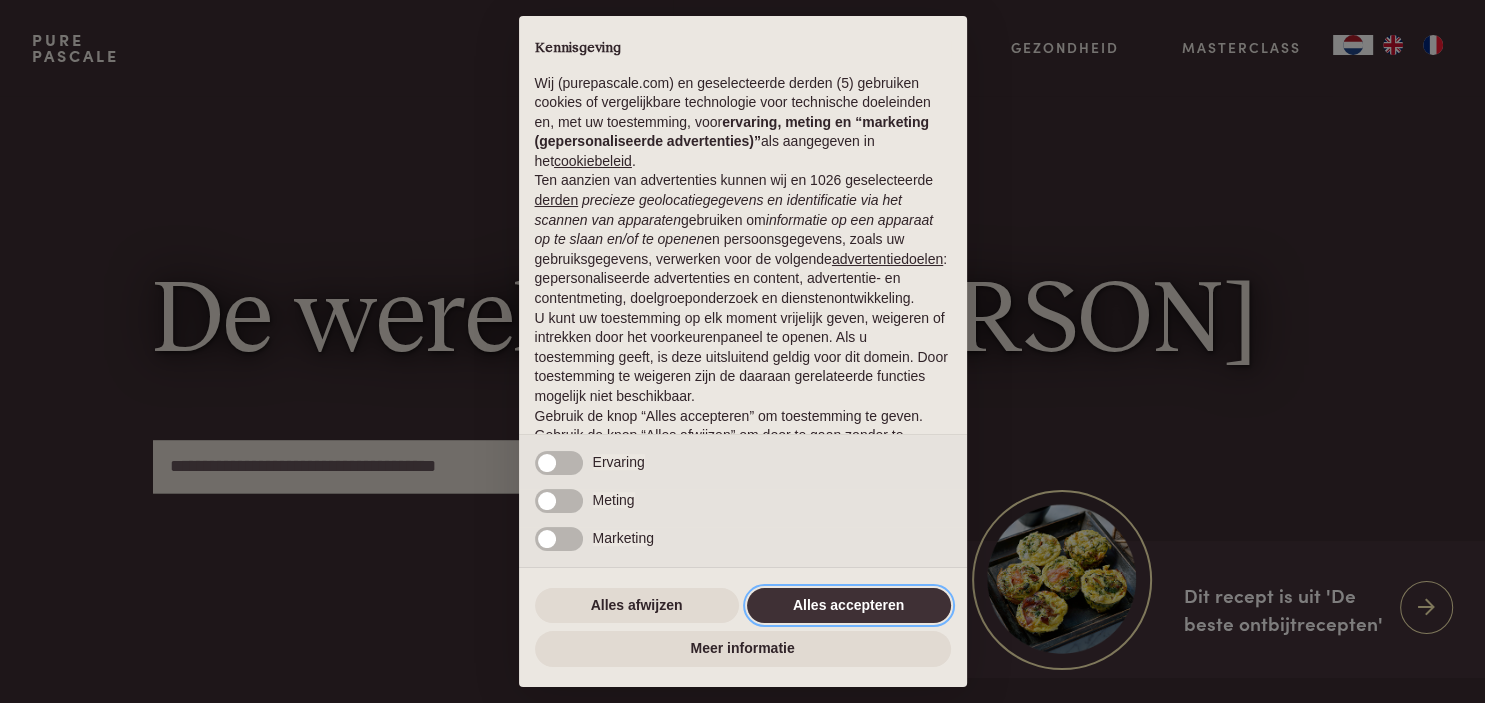click on "Alles accepteren" at bounding box center [849, 606] 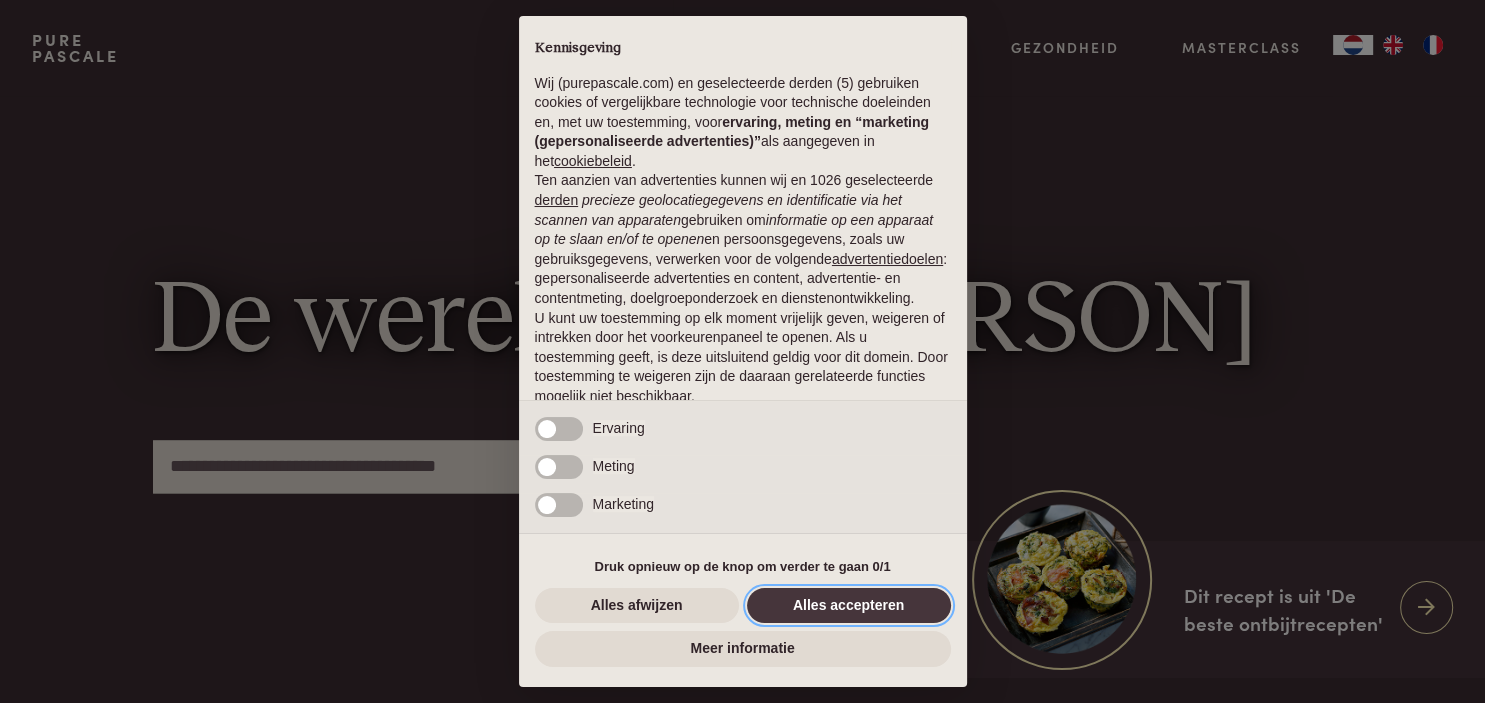 scroll, scrollTop: 79, scrollLeft: 0, axis: vertical 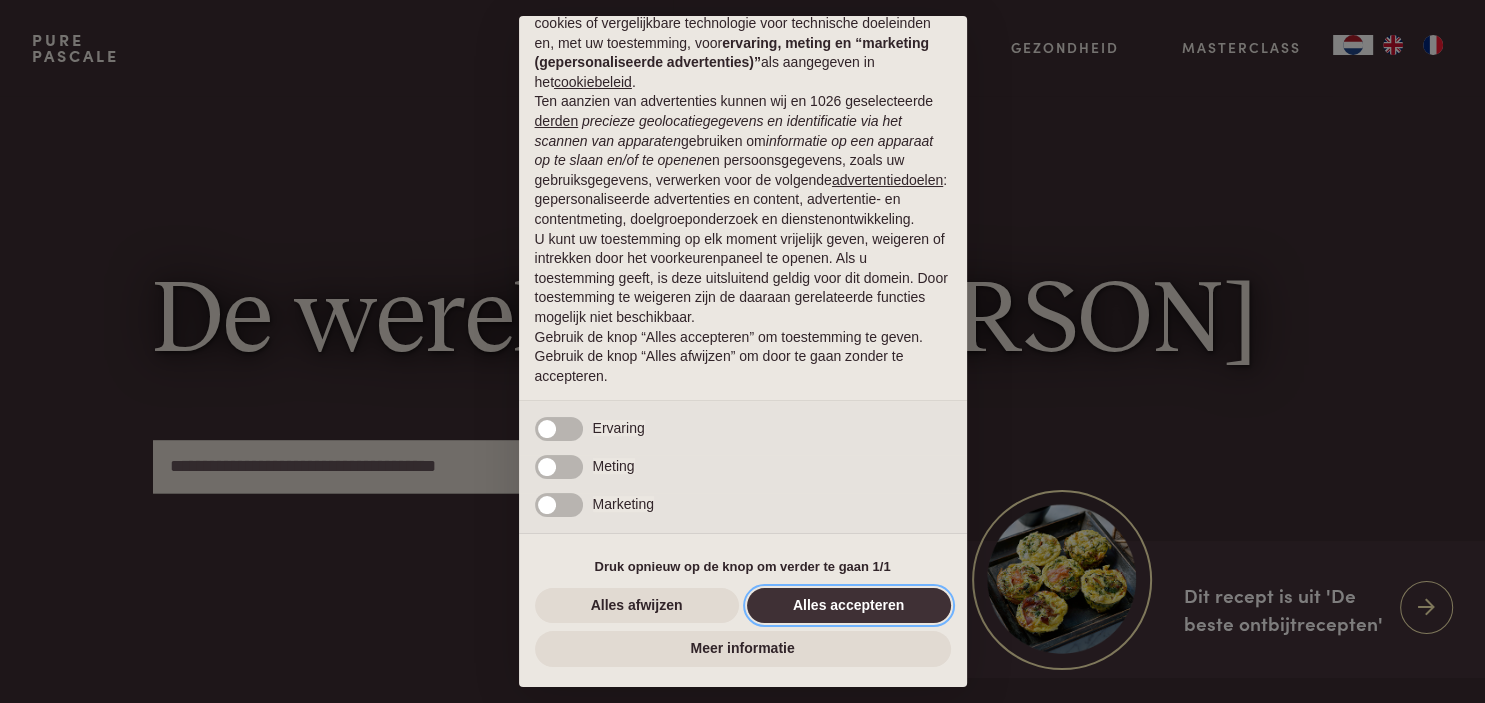 click on "Alles accepteren" at bounding box center (849, 606) 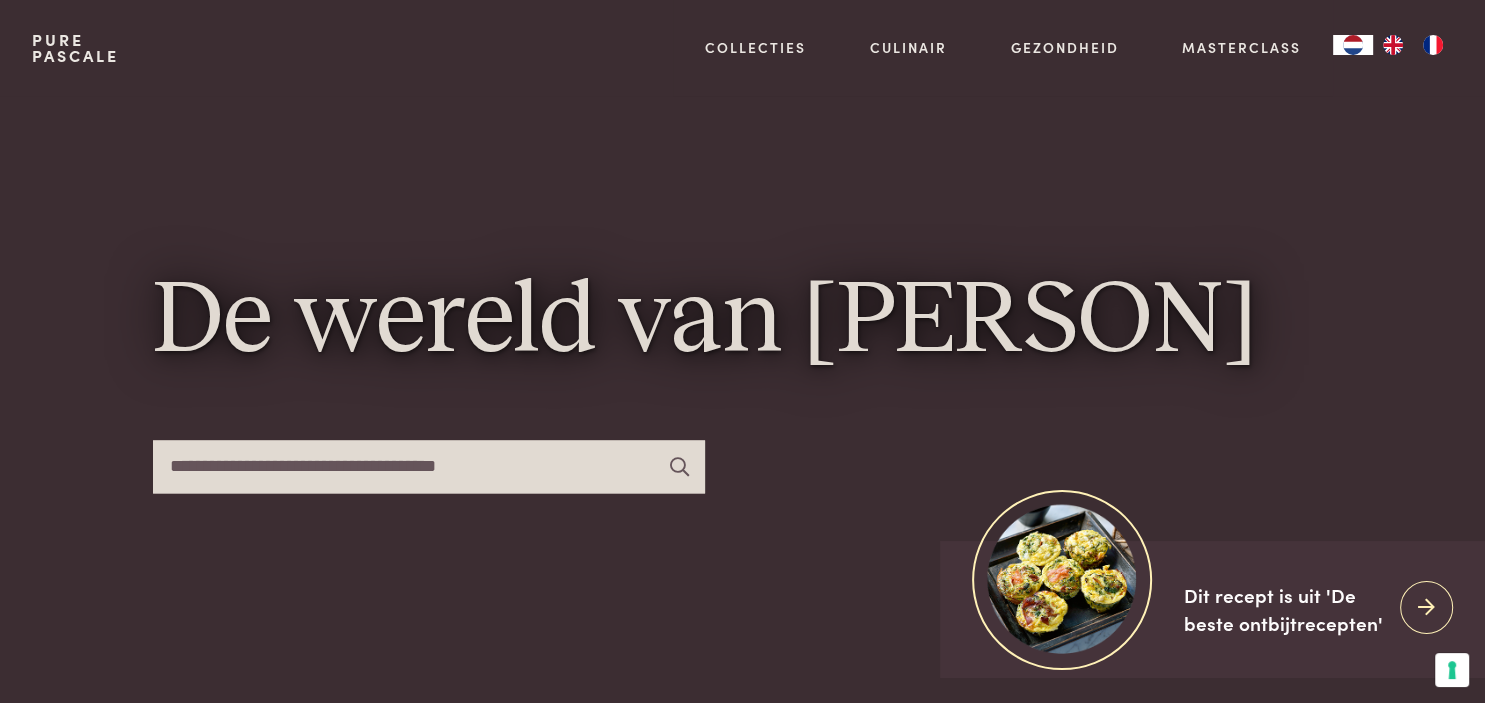 click at bounding box center [429, 466] 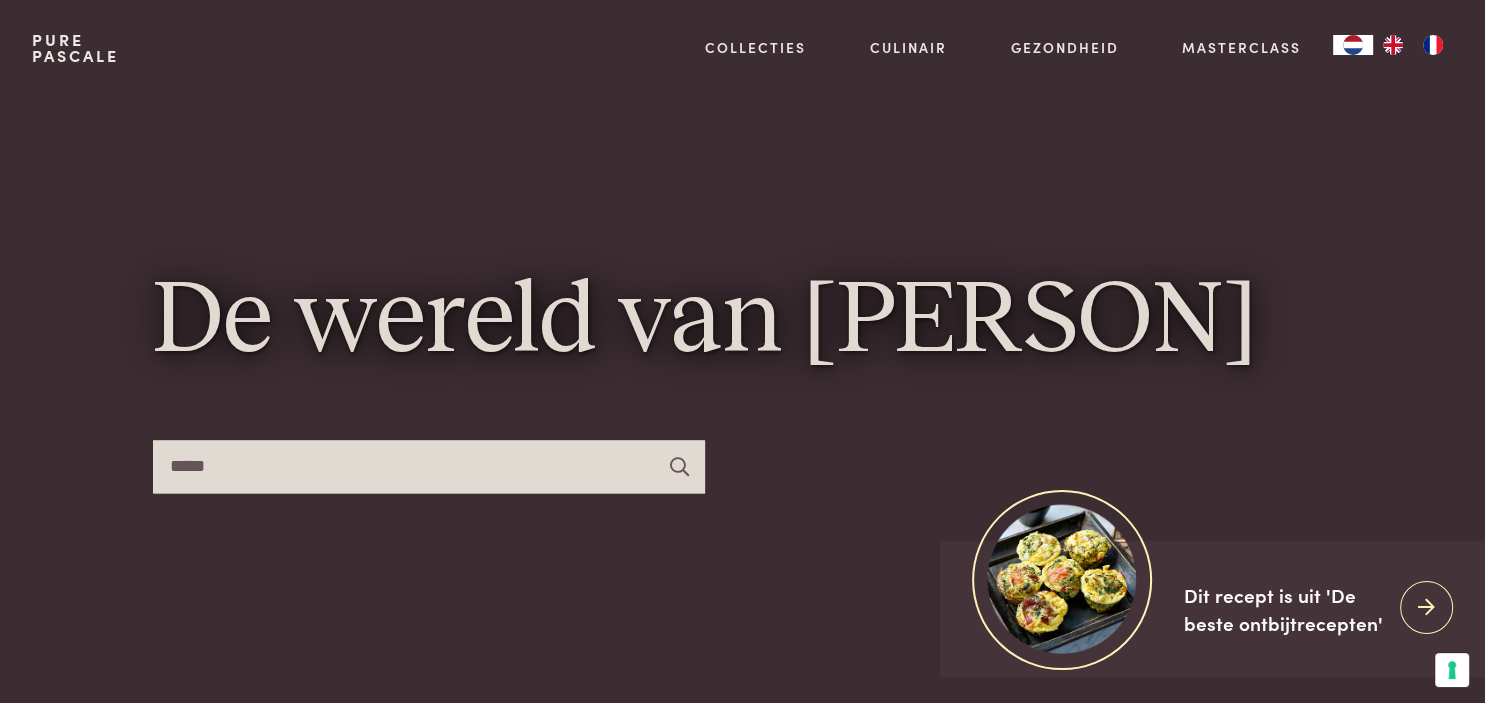 type on "*****" 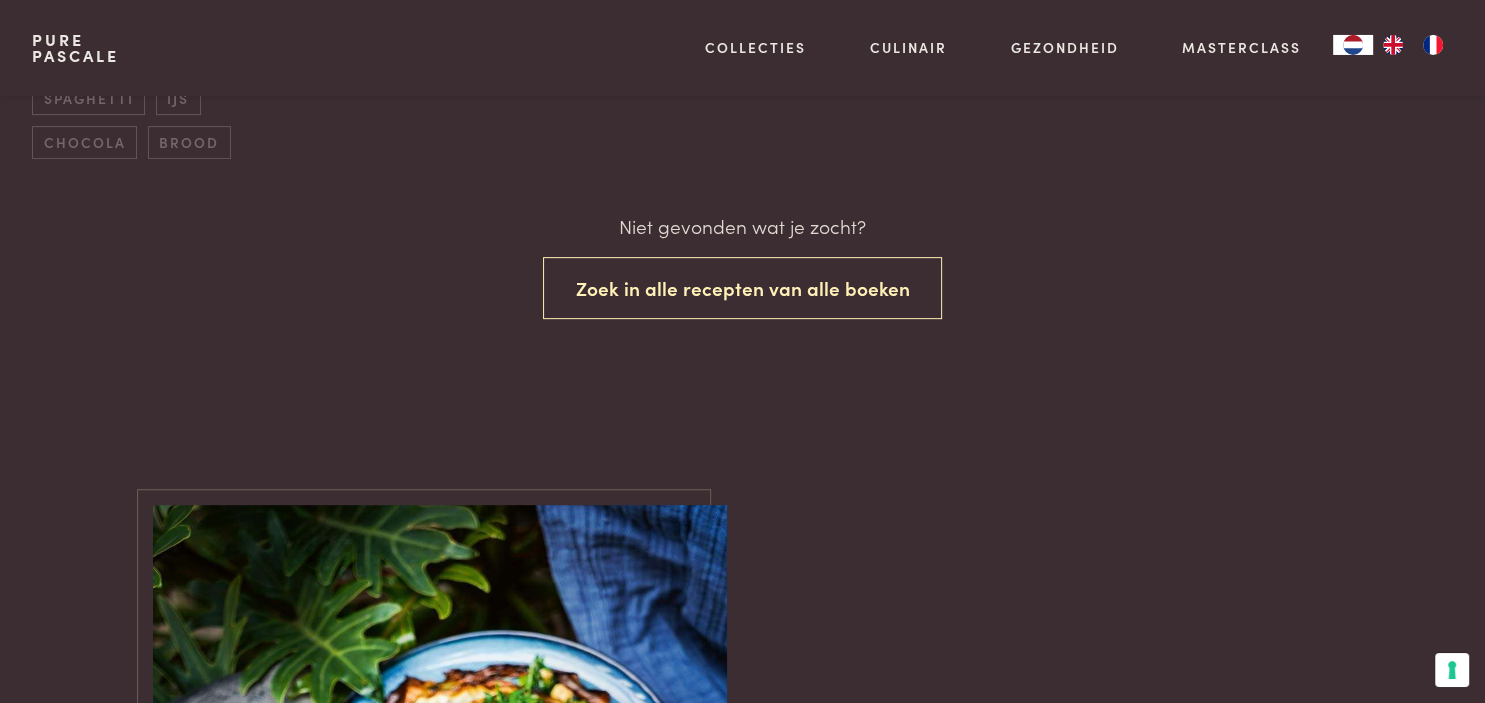 scroll, scrollTop: 739, scrollLeft: 0, axis: vertical 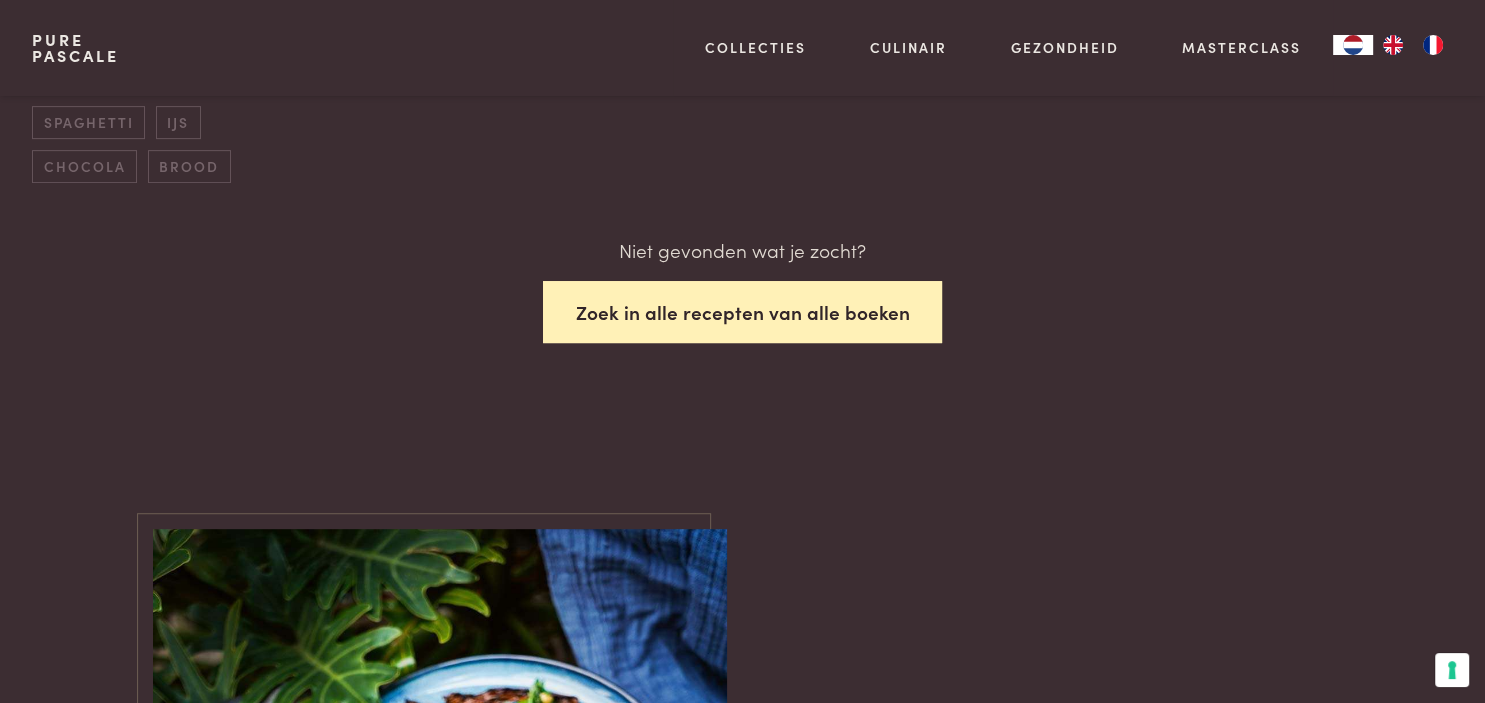 click on "Zoek in  alle recepten van alle boeken" at bounding box center [743, 312] 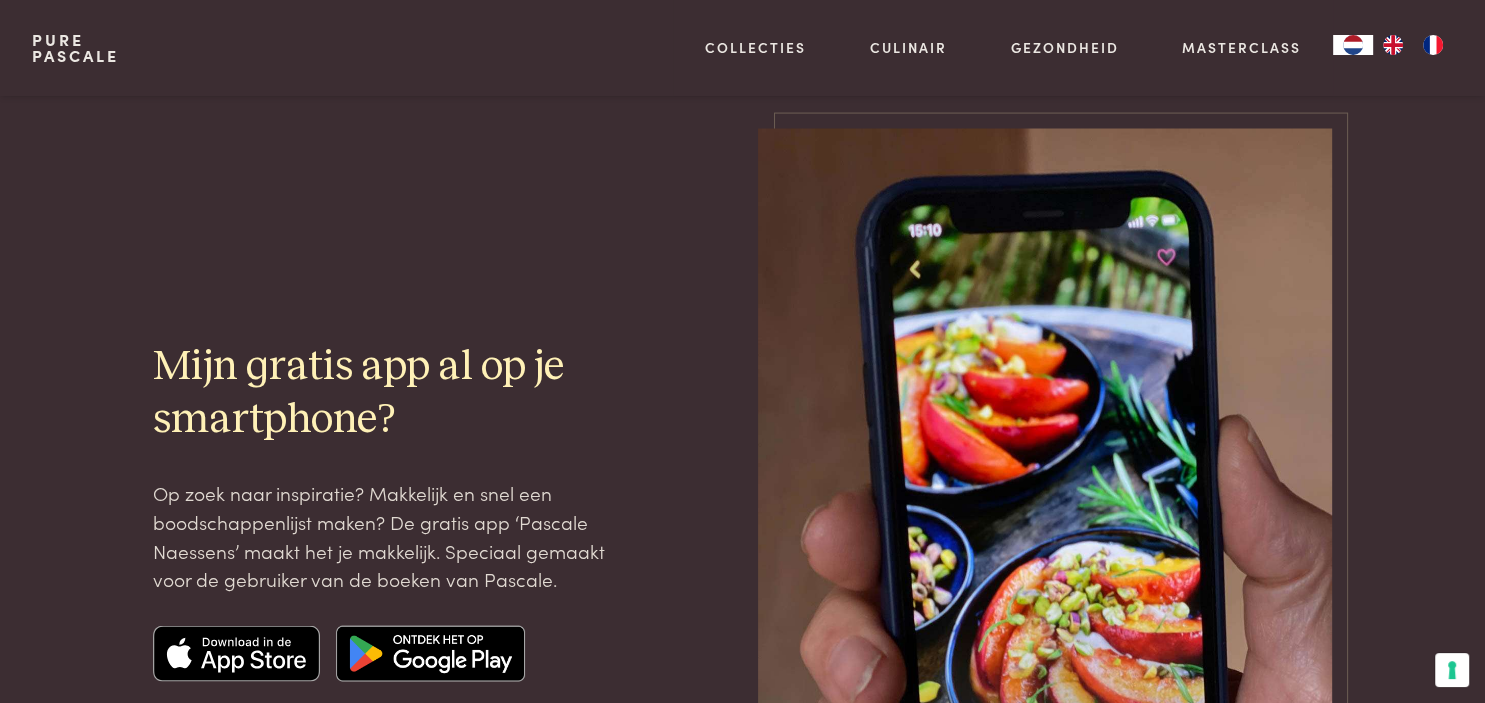 scroll, scrollTop: 2993, scrollLeft: 0, axis: vertical 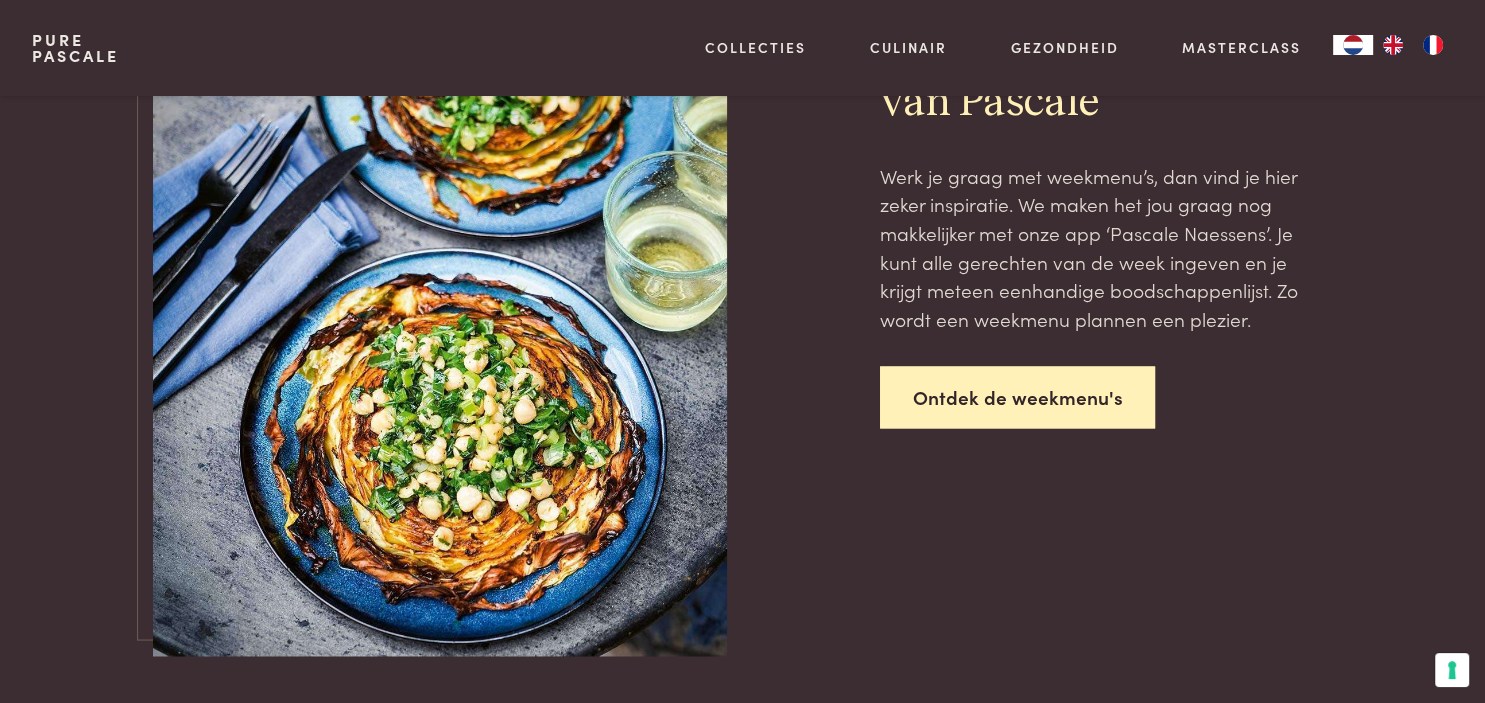 click on "Ontdek de weekmenu's" at bounding box center (1018, 397) 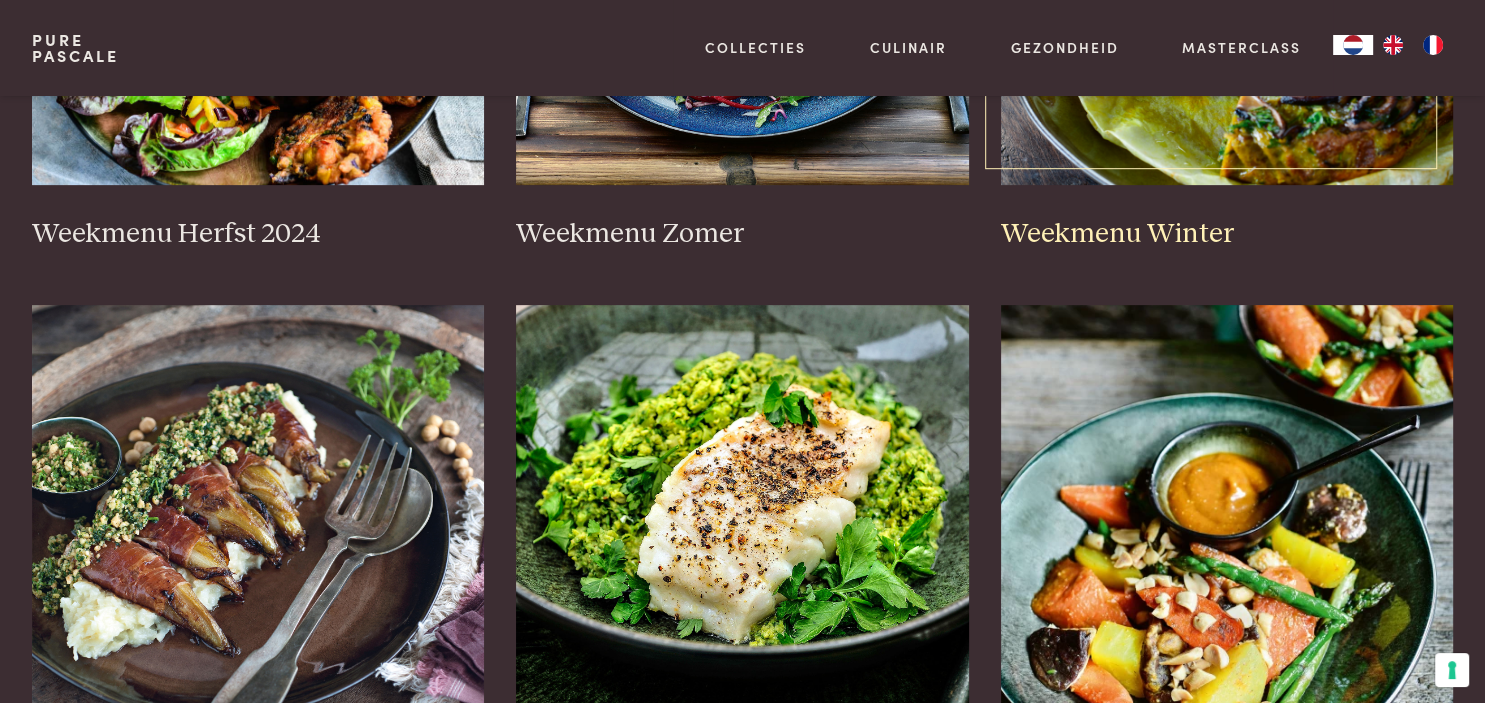 scroll, scrollTop: 422, scrollLeft: 0, axis: vertical 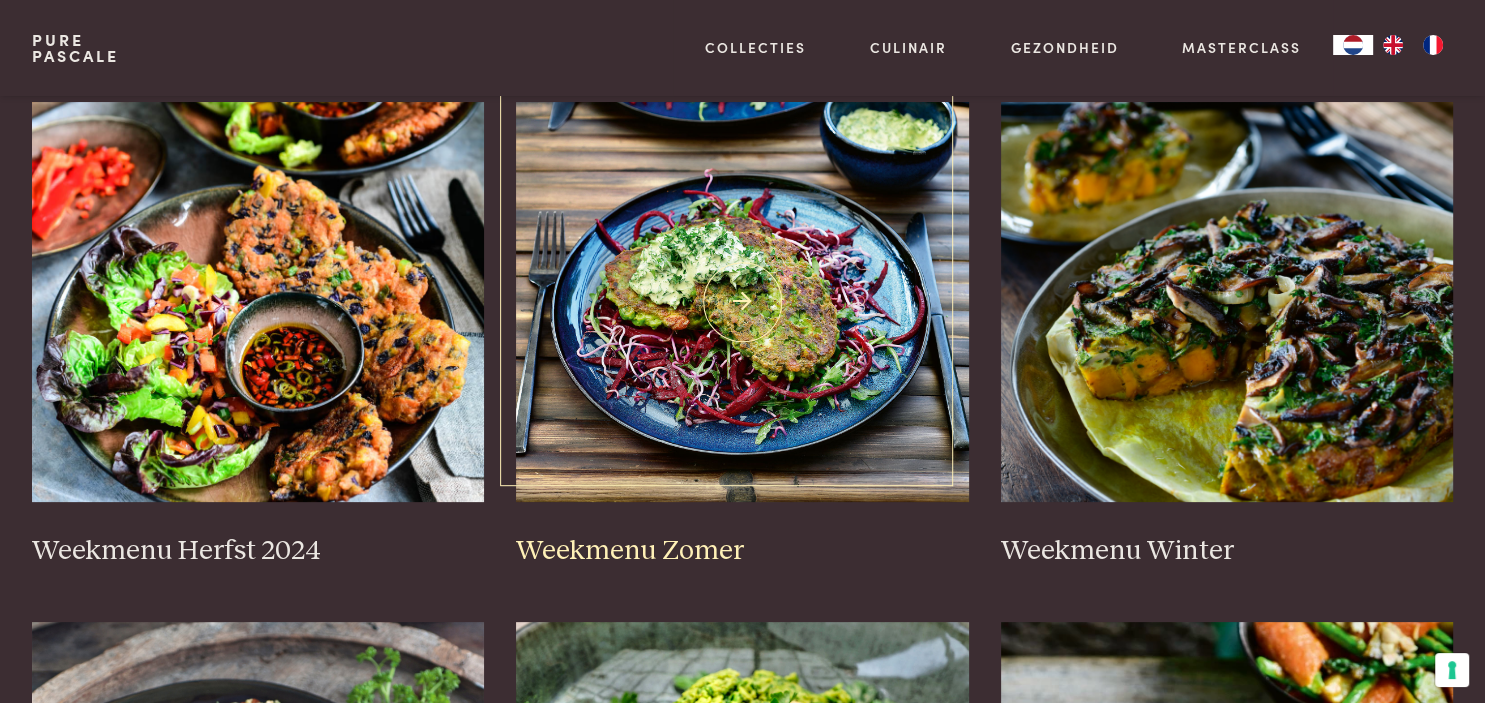click at bounding box center (742, 302) 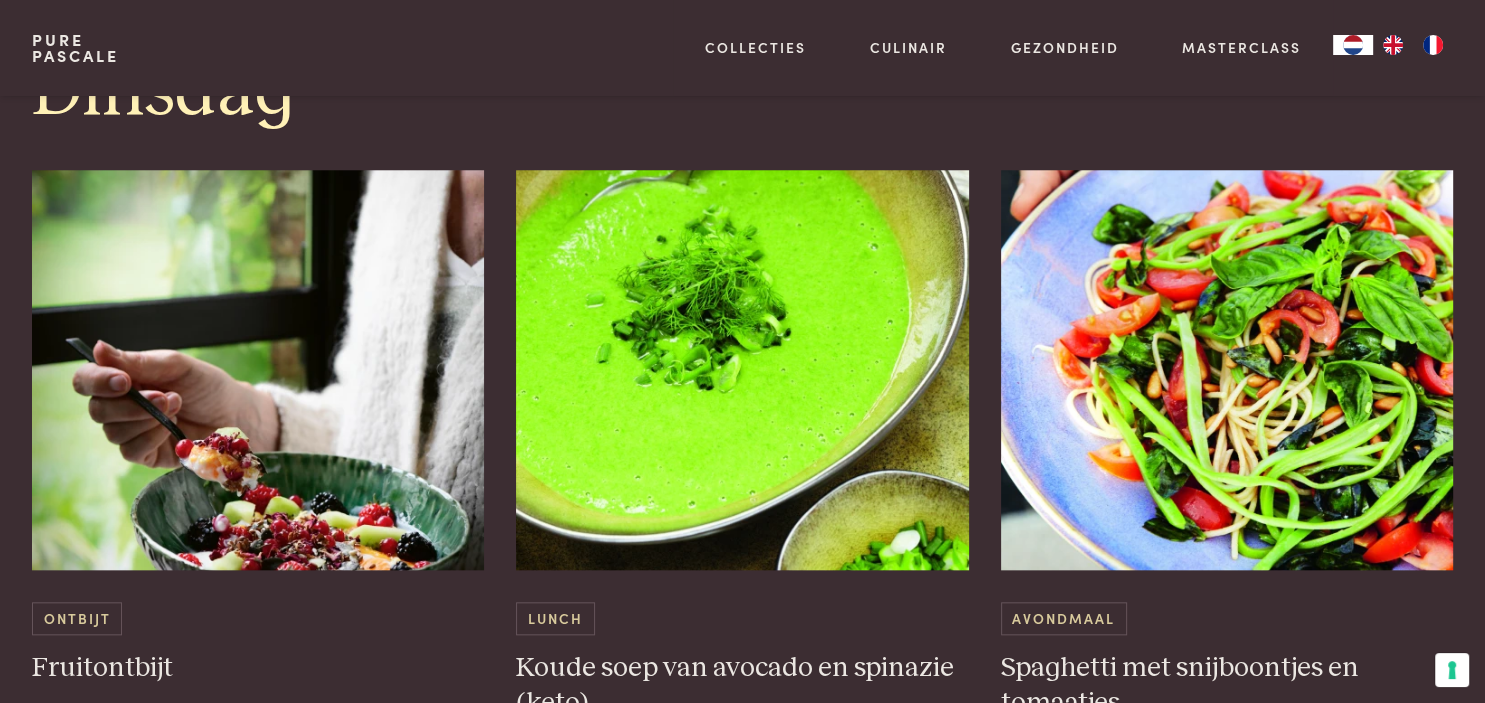scroll, scrollTop: 2006, scrollLeft: 0, axis: vertical 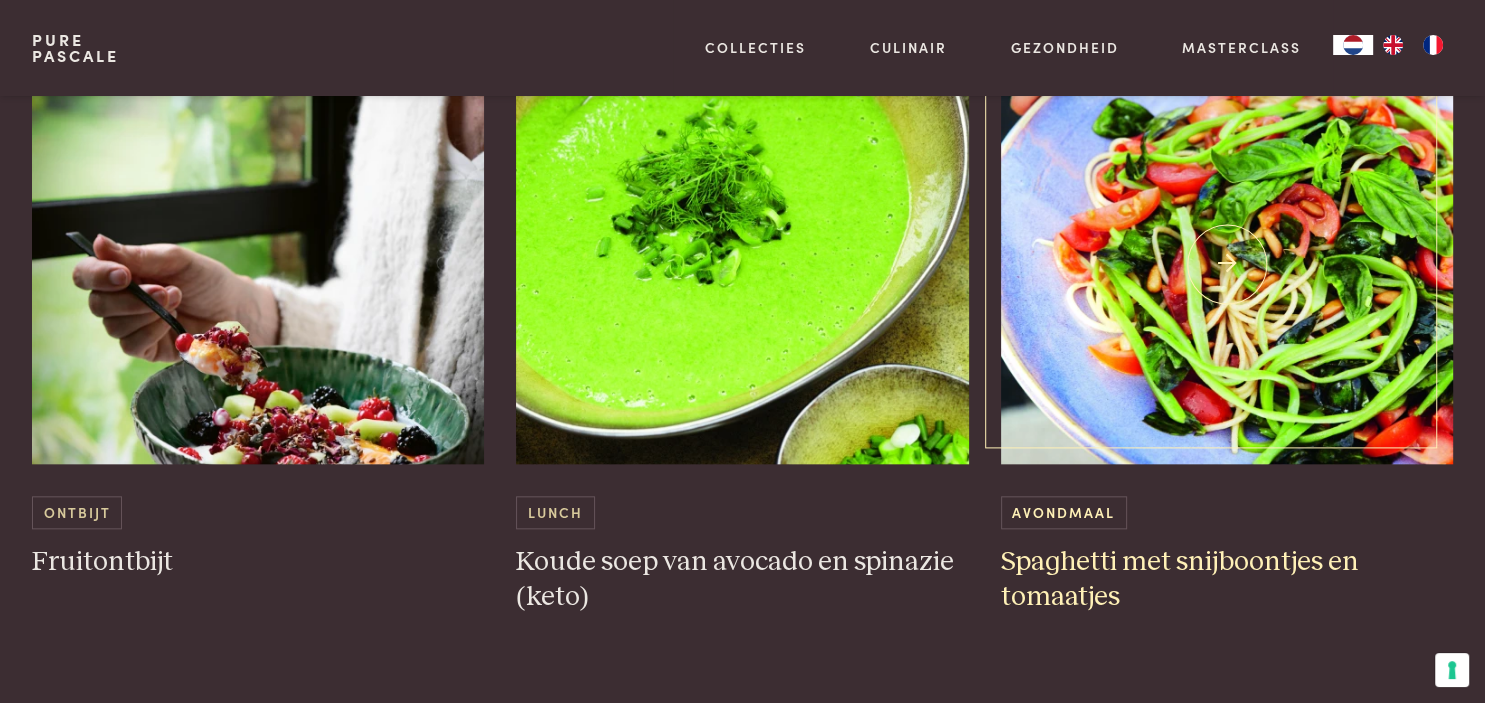 click at bounding box center (1227, 264) 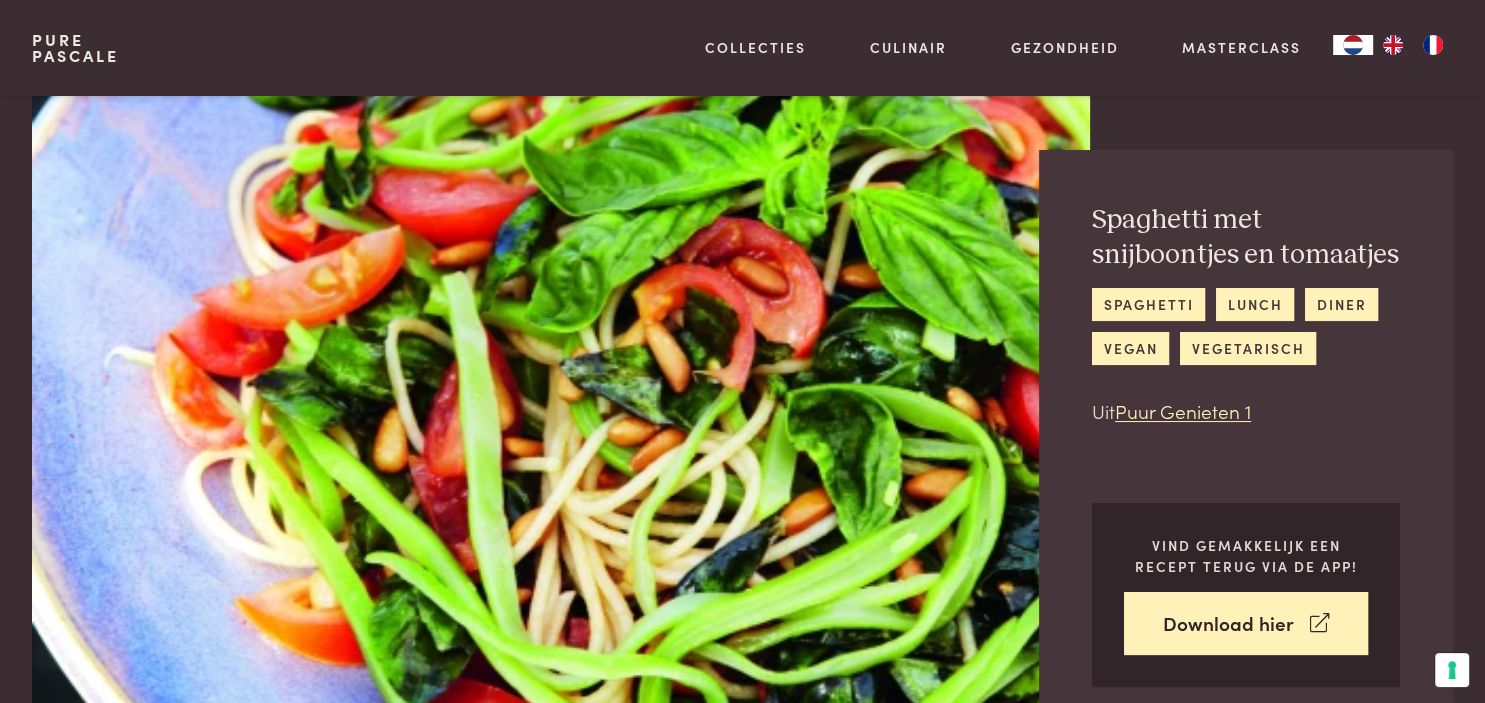 scroll, scrollTop: 0, scrollLeft: 0, axis: both 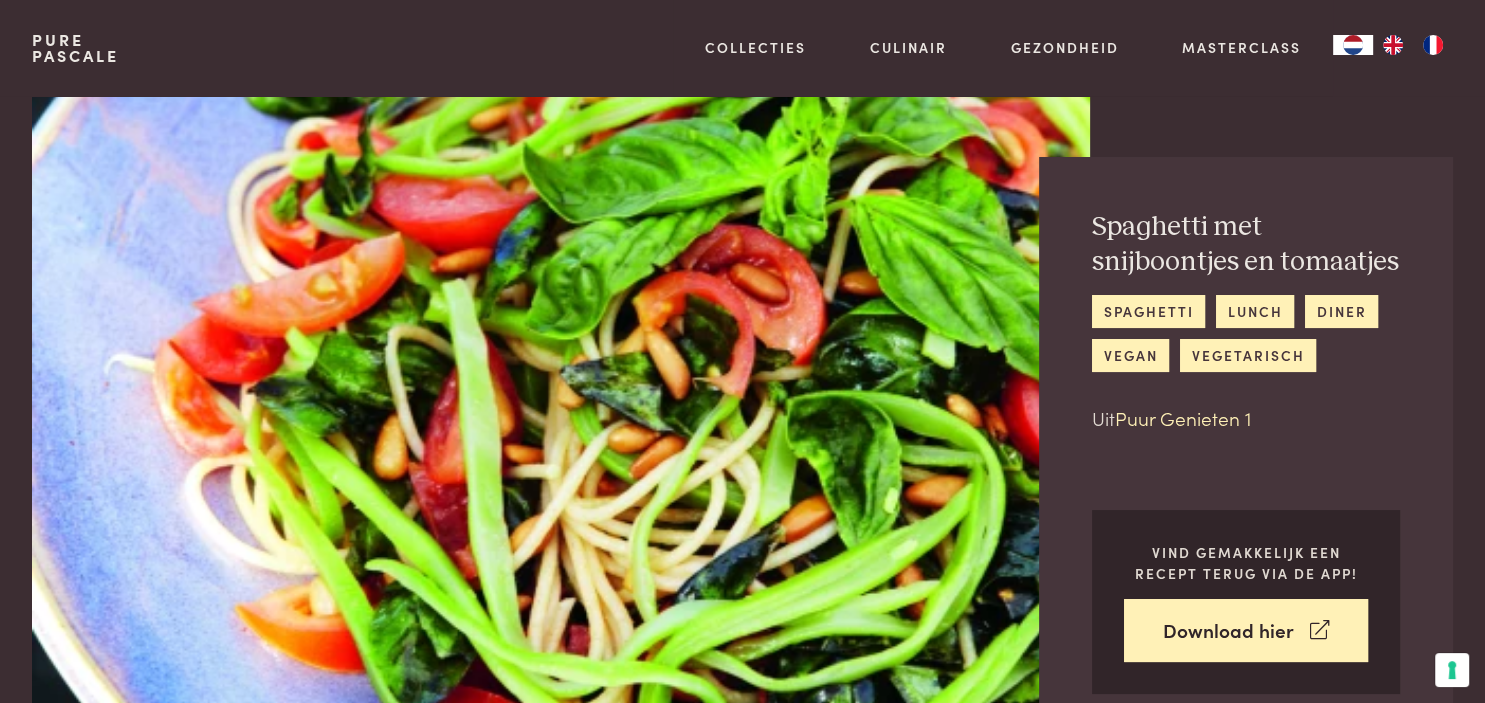 click on "Puur Genieten 1" at bounding box center (1183, 417) 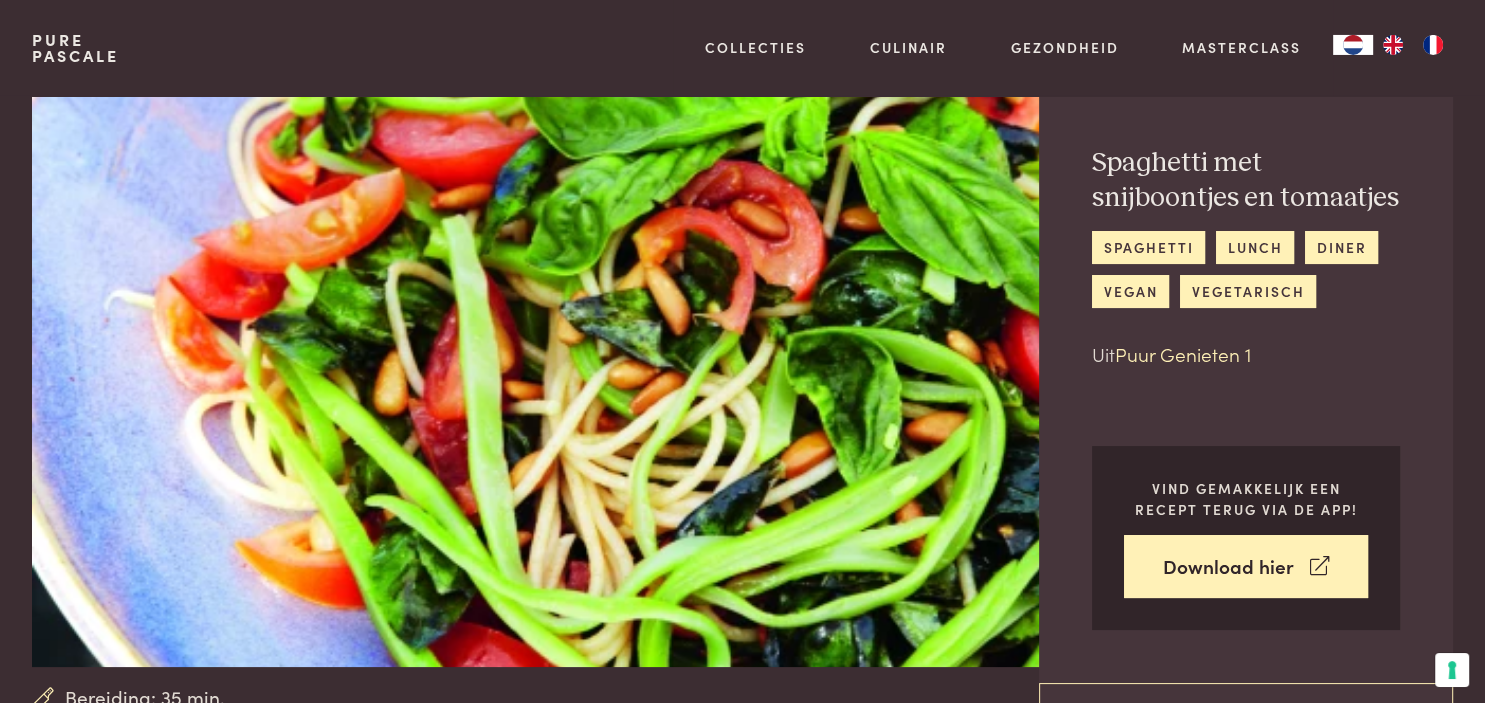 scroll, scrollTop: 0, scrollLeft: 0, axis: both 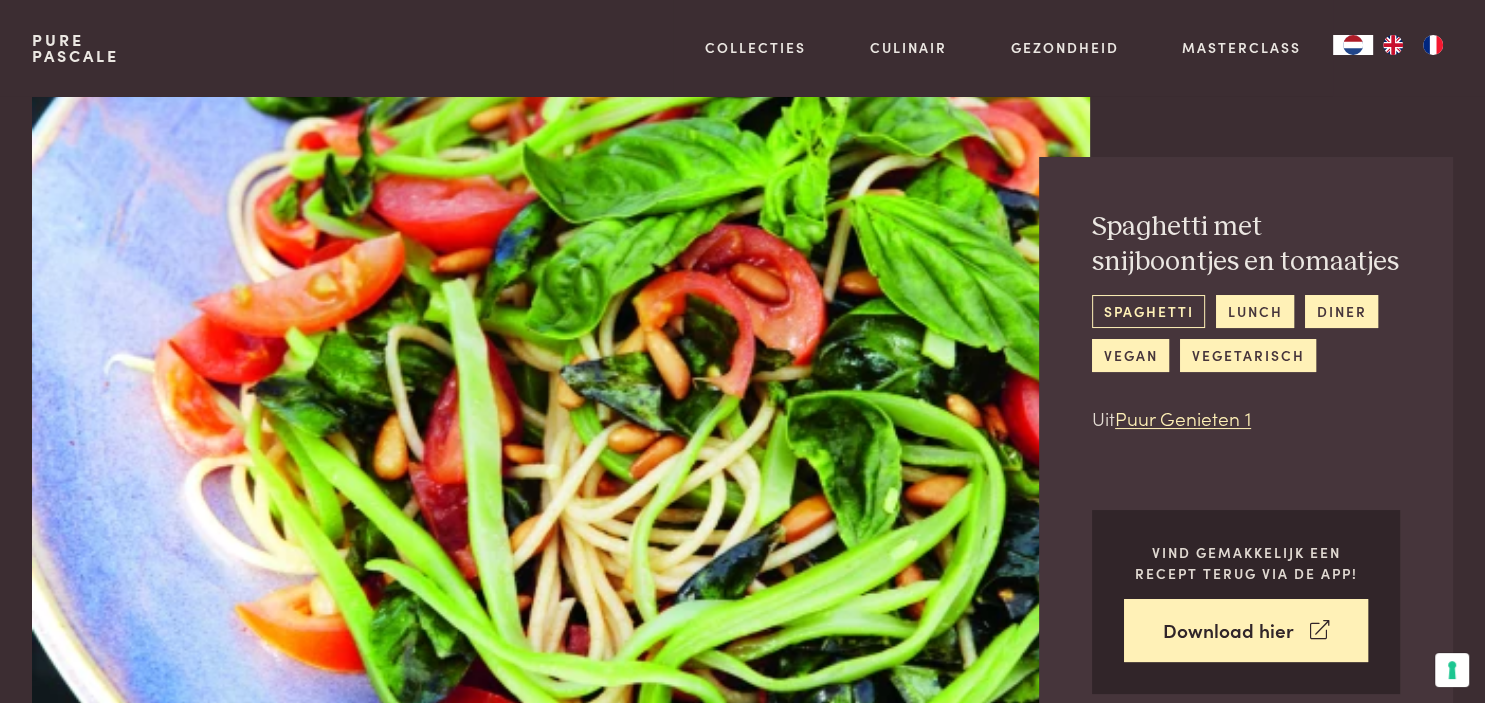 click on "spaghetti" at bounding box center (1148, 311) 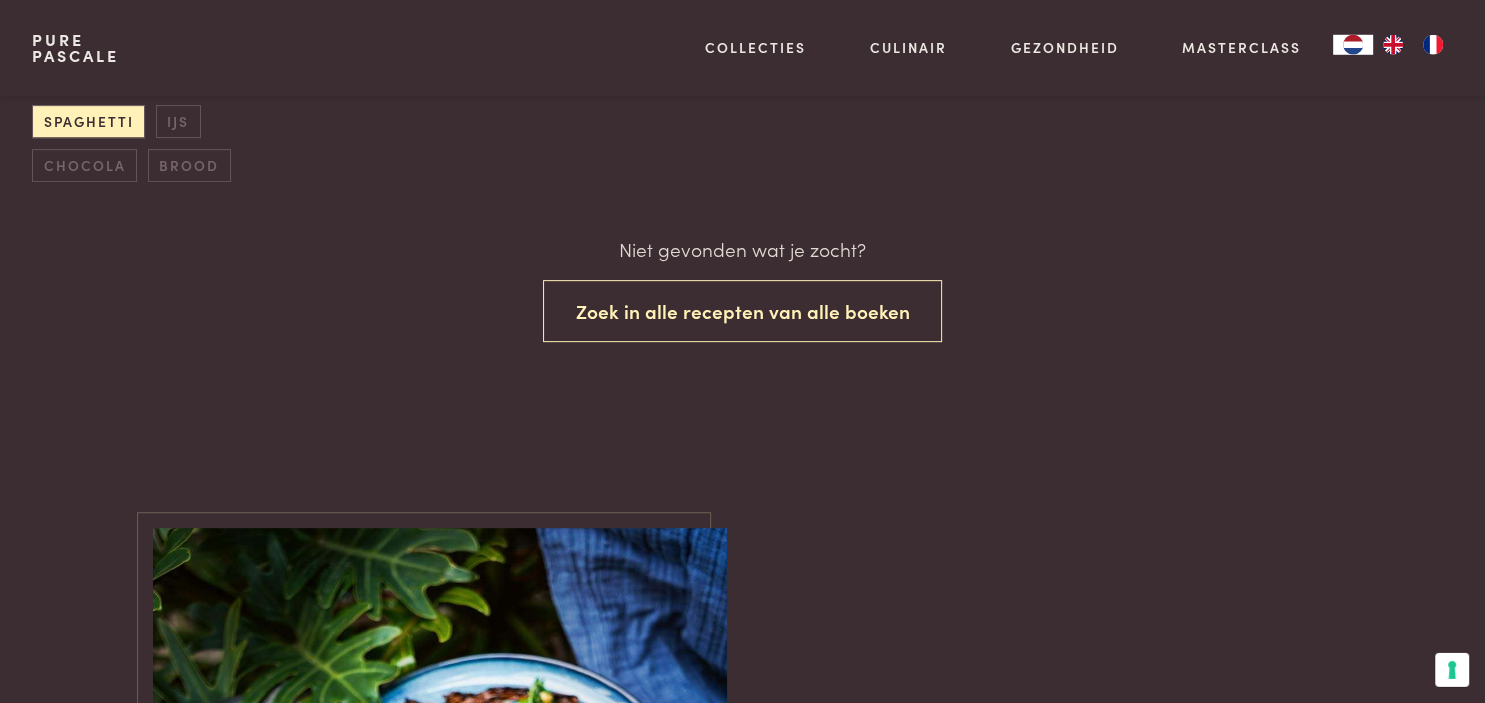 scroll, scrollTop: 739, scrollLeft: 0, axis: vertical 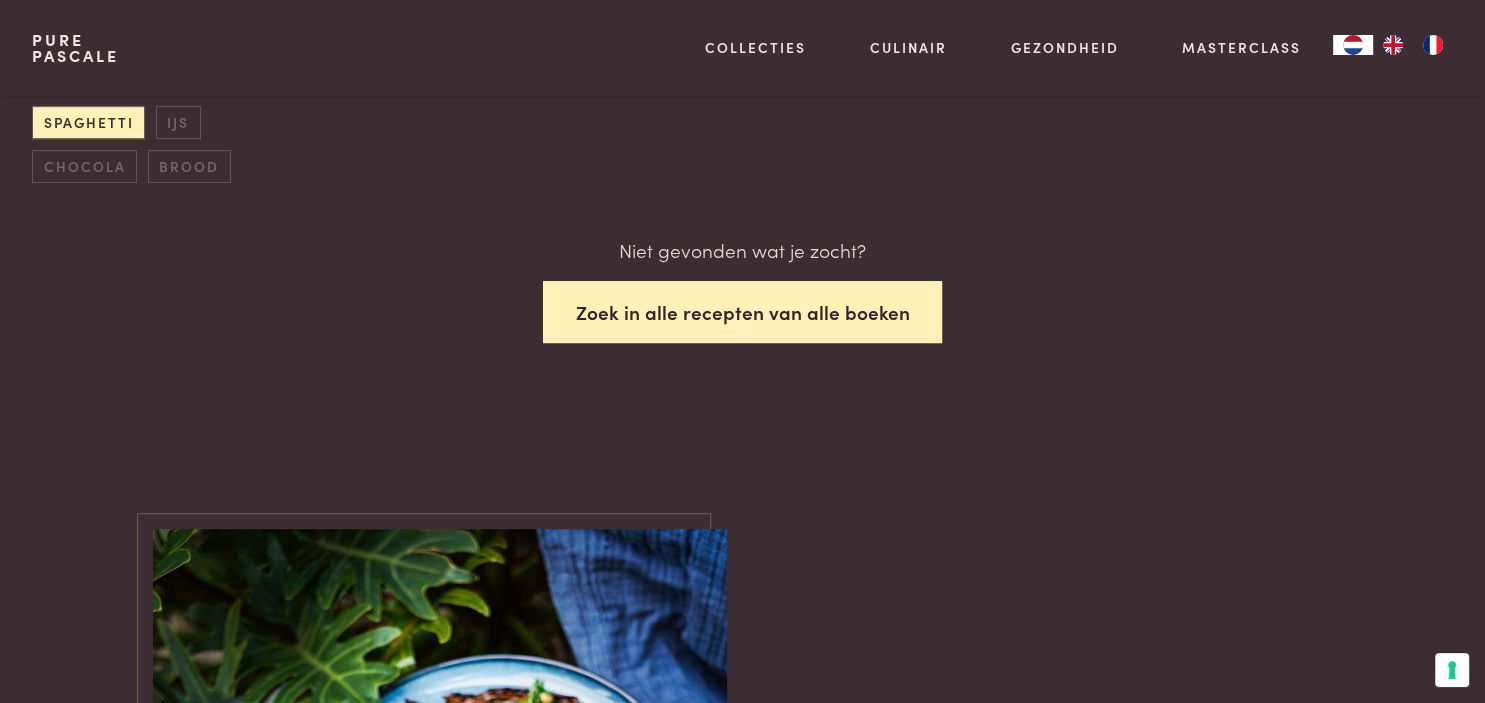 click on "Zoek in  alle recepten van alle boeken" at bounding box center (743, 312) 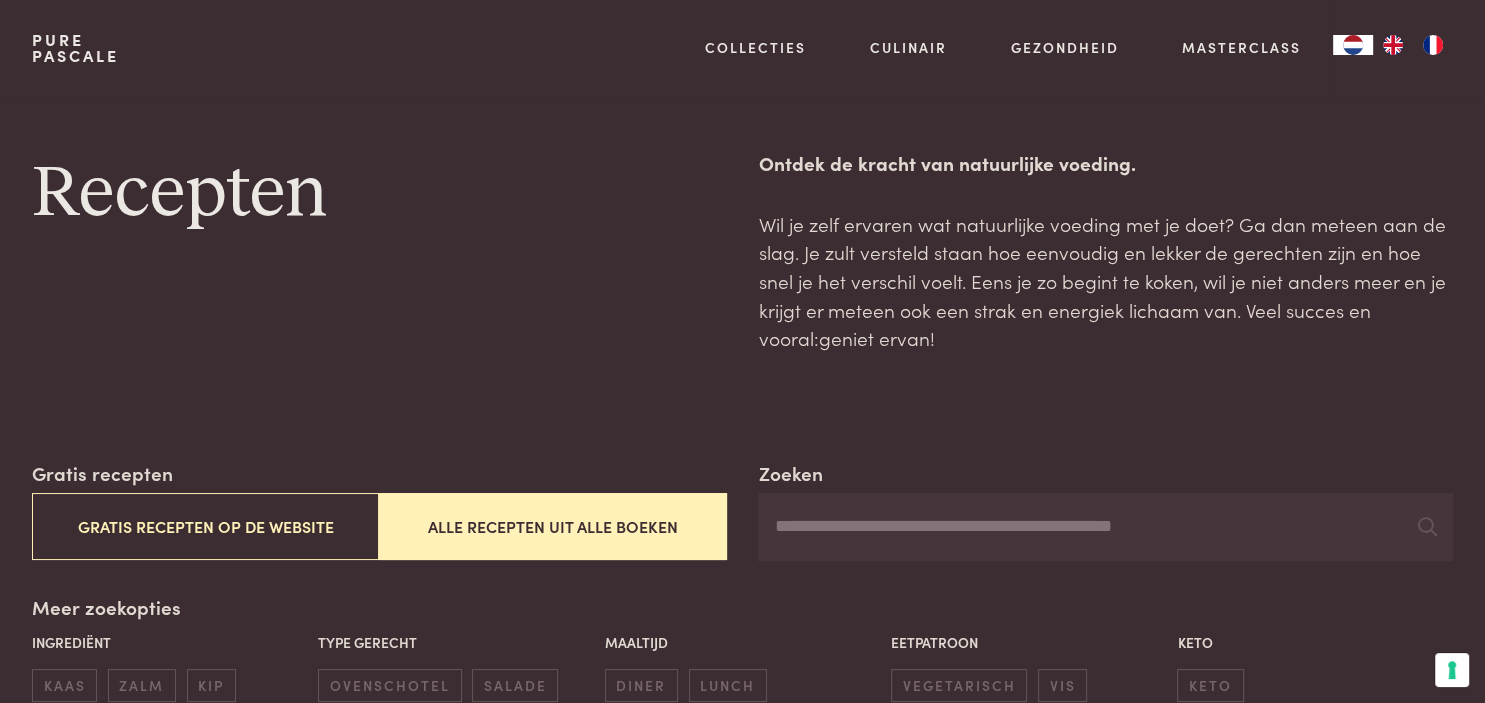 scroll, scrollTop: 211, scrollLeft: 0, axis: vertical 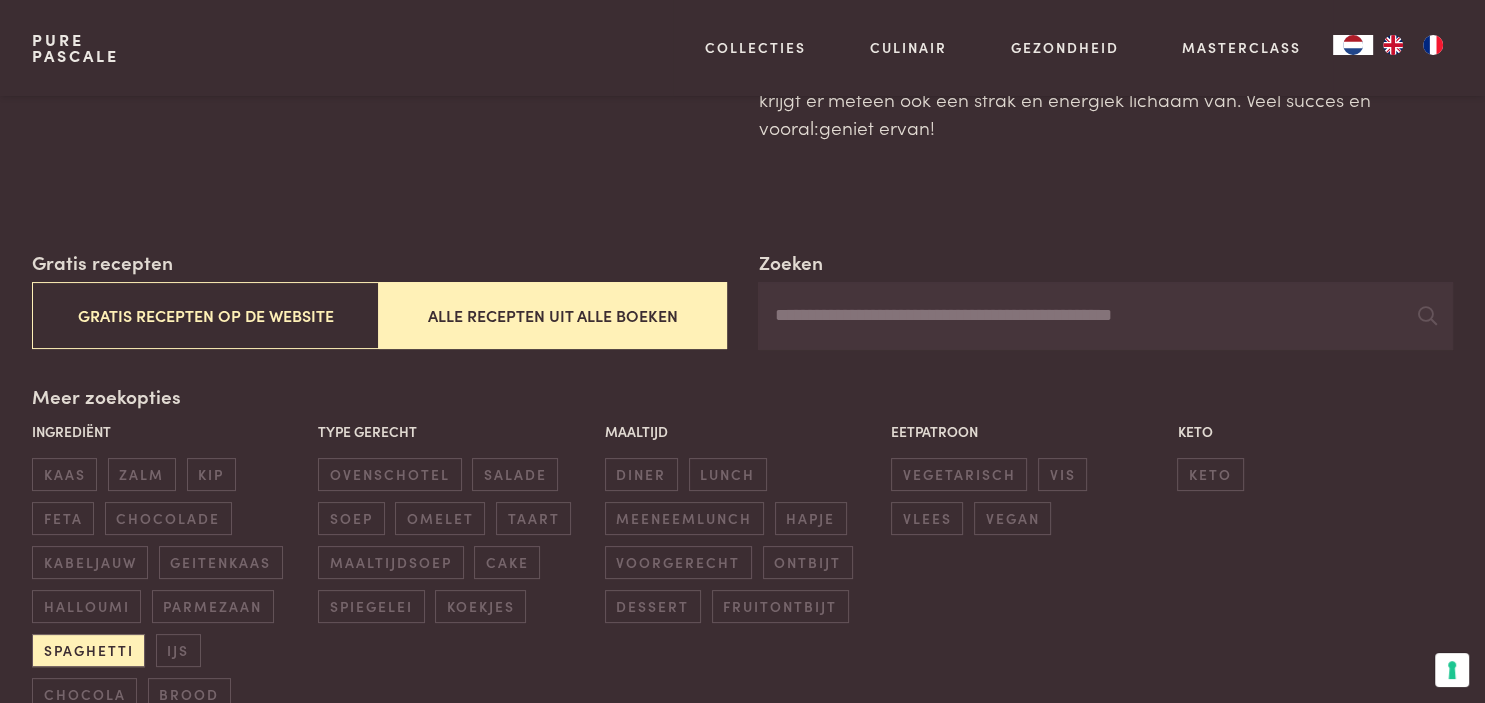 click on "Gratis recepten
Gratis recepten op de website
Alle recepten uit alle boeken" at bounding box center (379, 299) 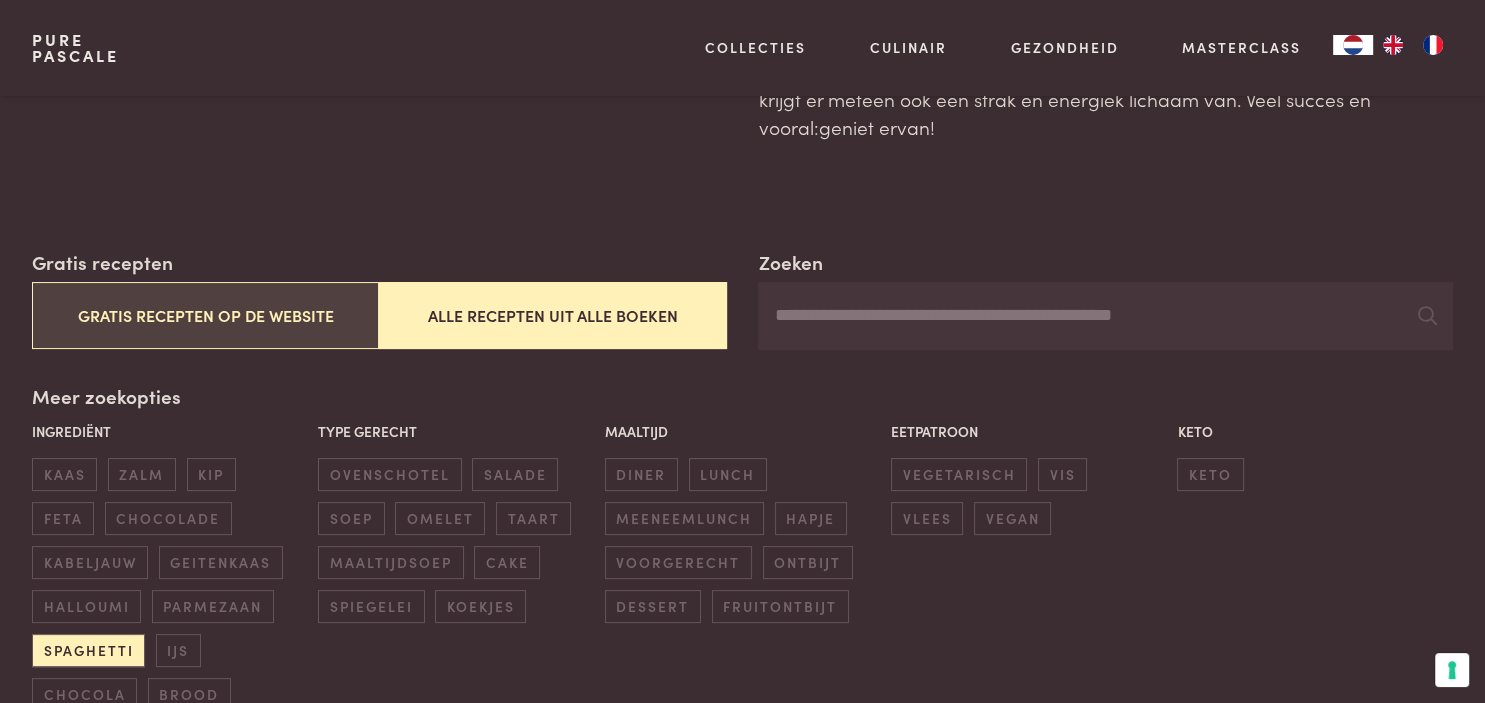 click on "Gratis recepten op de website" at bounding box center (205, 315) 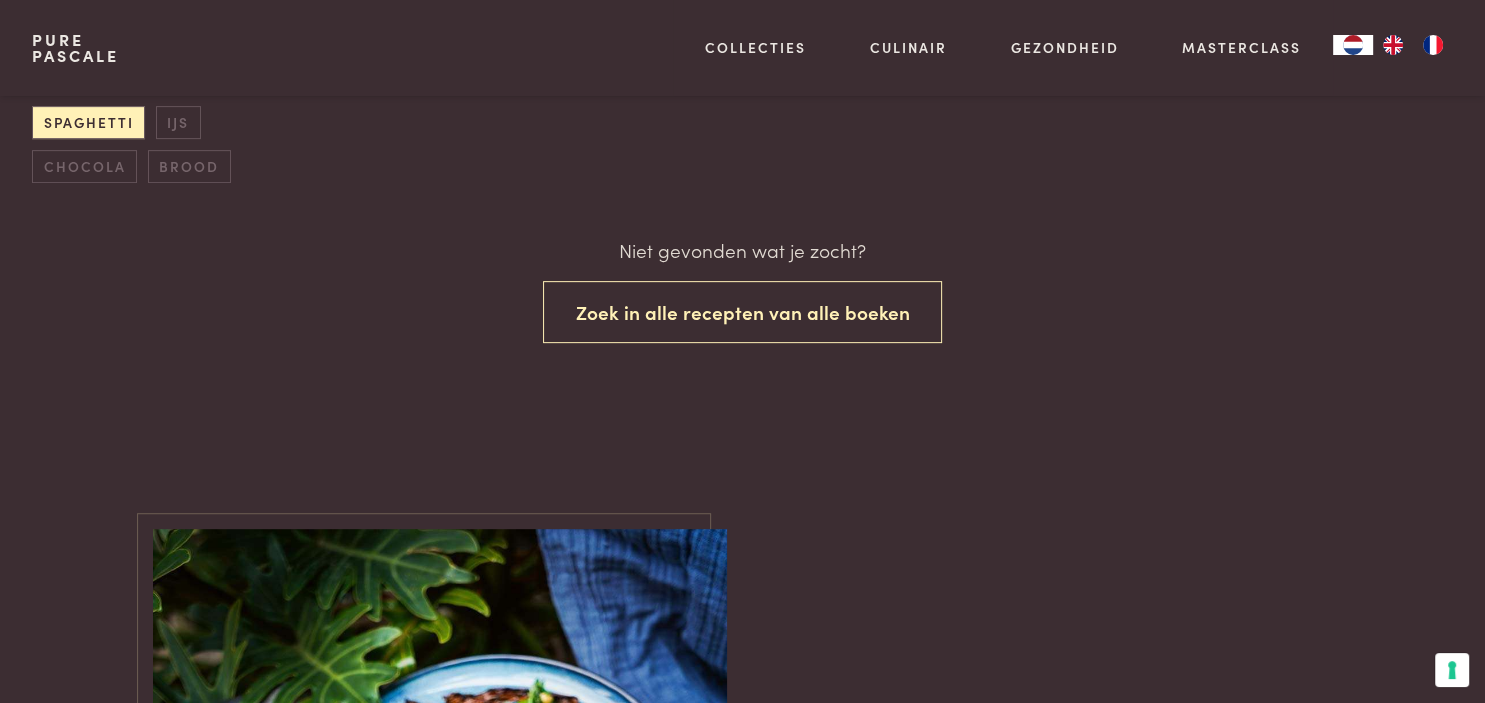 scroll, scrollTop: 316, scrollLeft: 0, axis: vertical 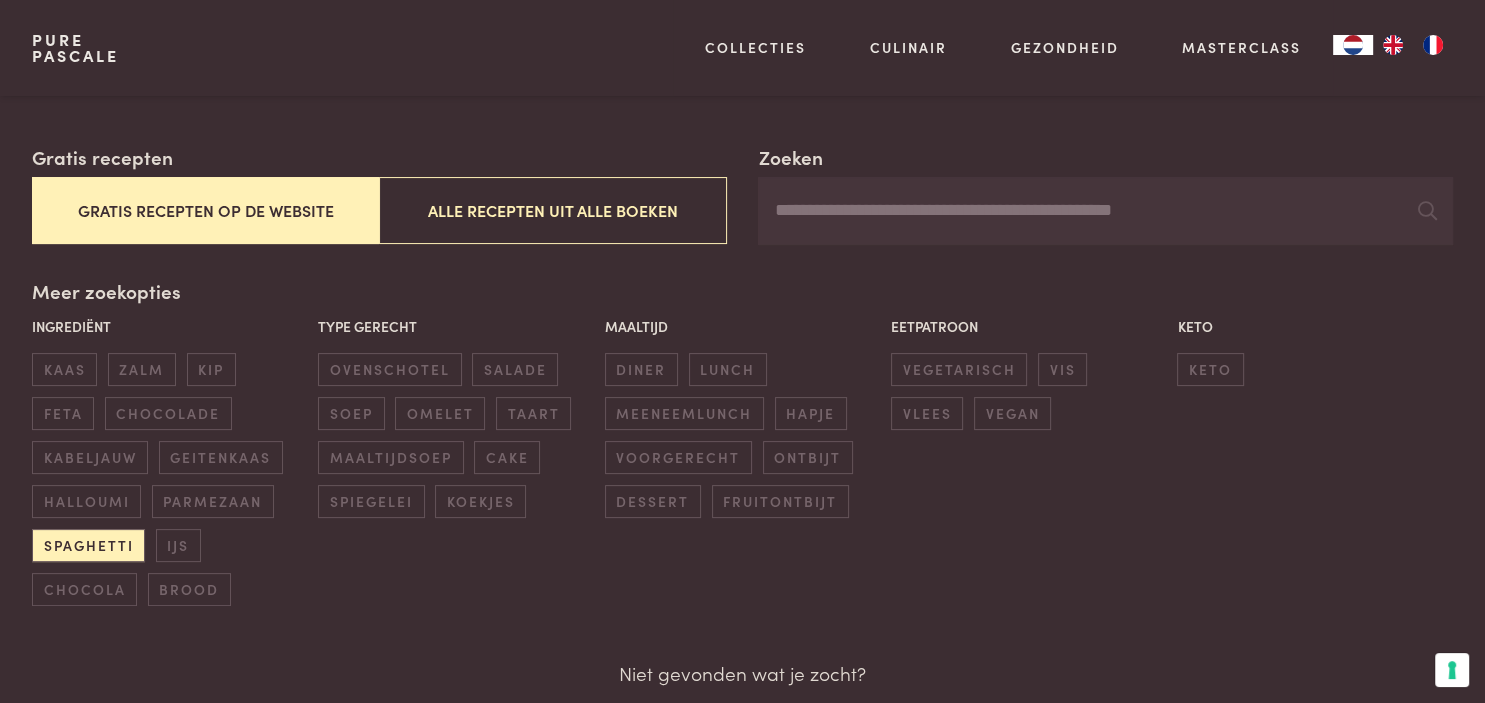 click on "Gratis recepten op de website" at bounding box center (205, 210) 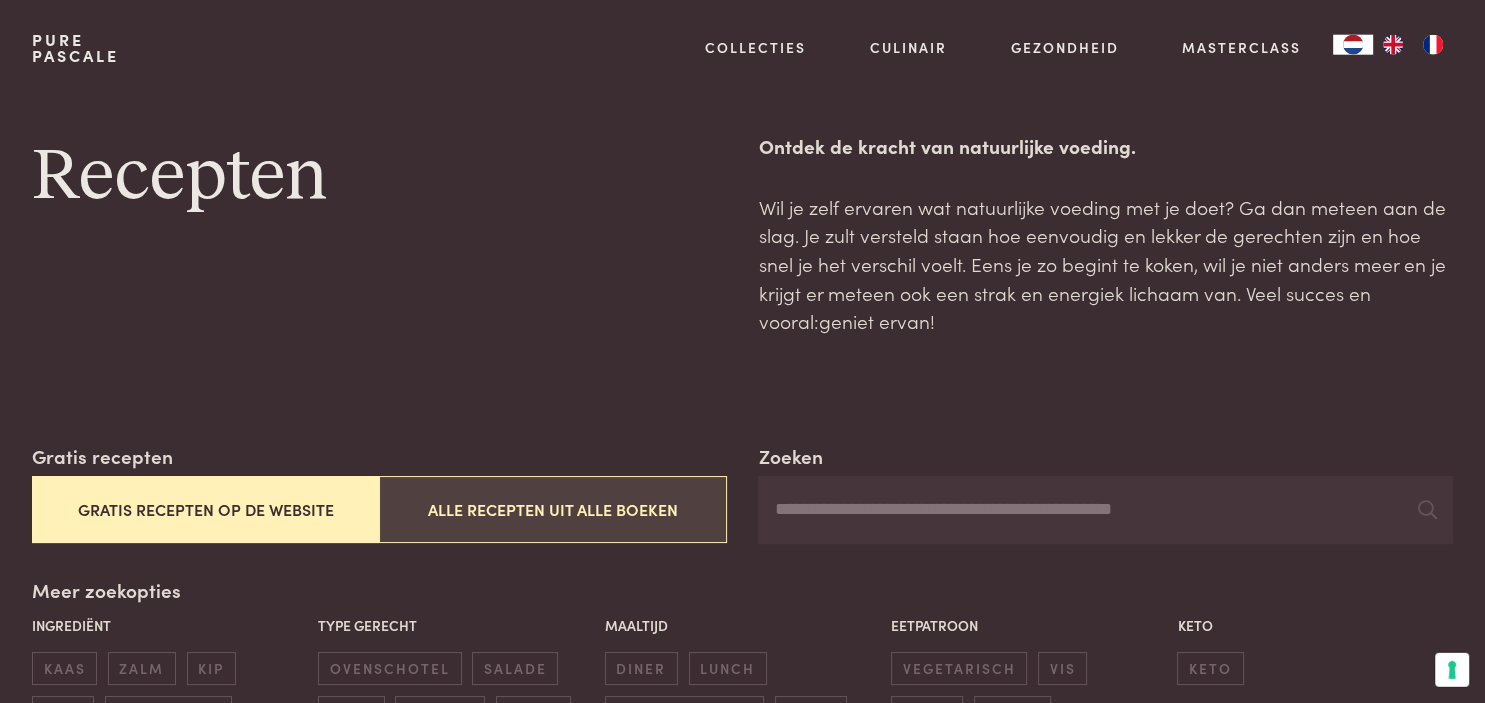 scroll, scrollTop: 0, scrollLeft: 0, axis: both 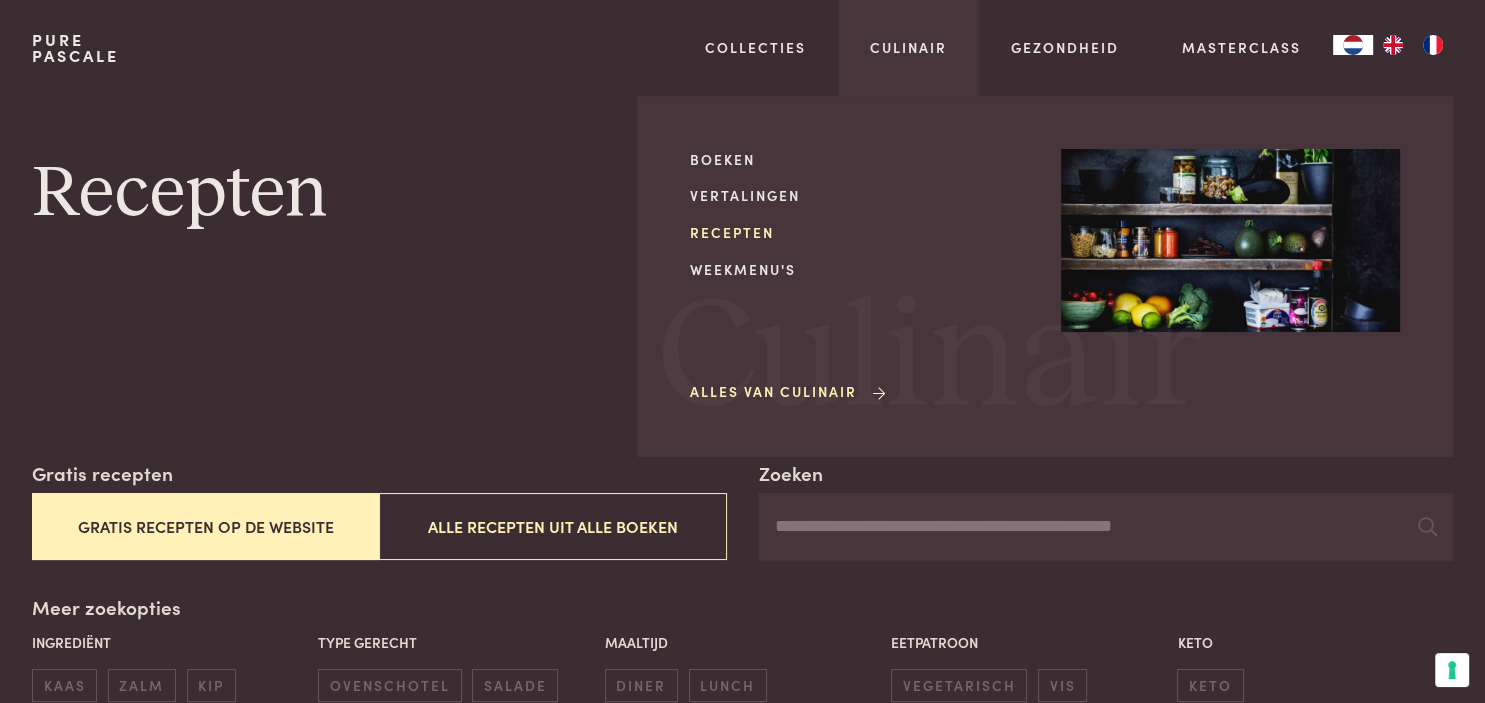 click on "Recepten" at bounding box center [859, 232] 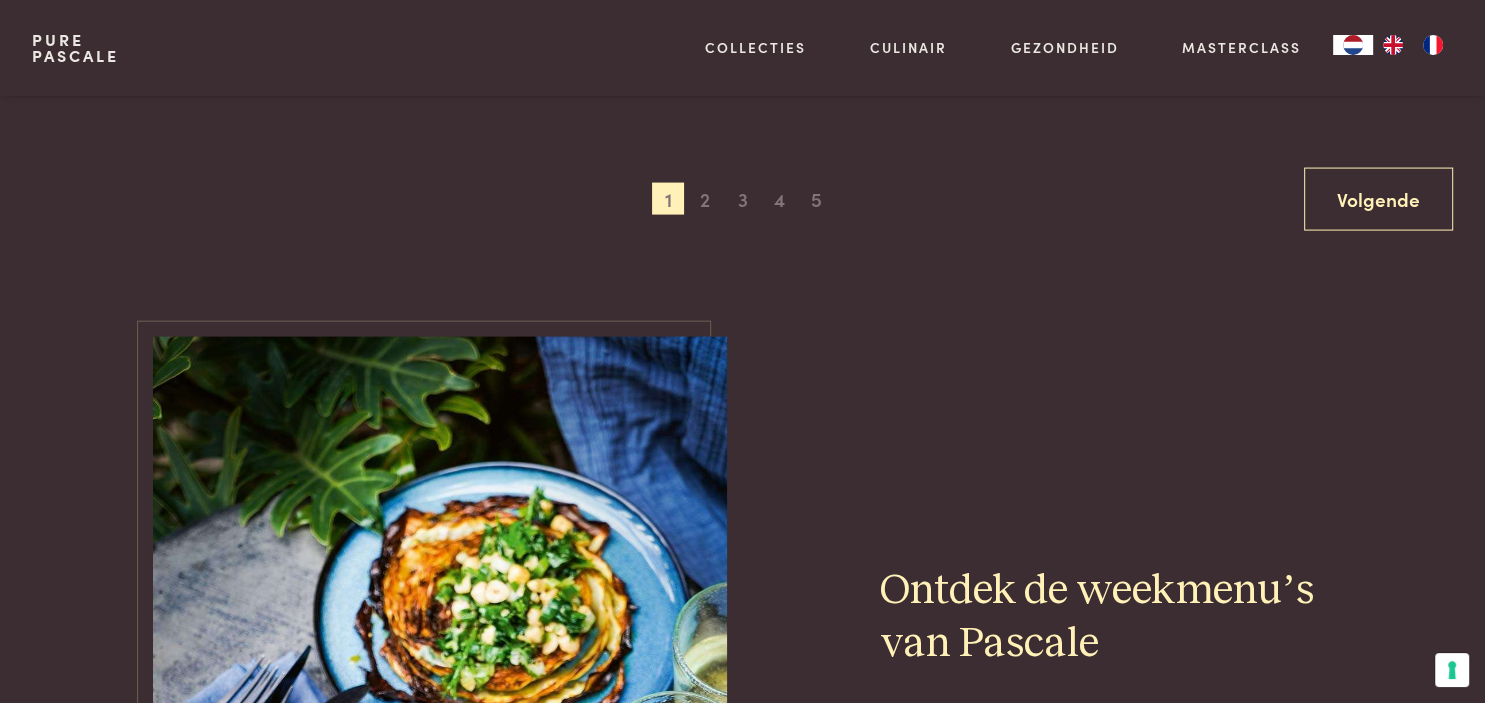 scroll, scrollTop: 4012, scrollLeft: 0, axis: vertical 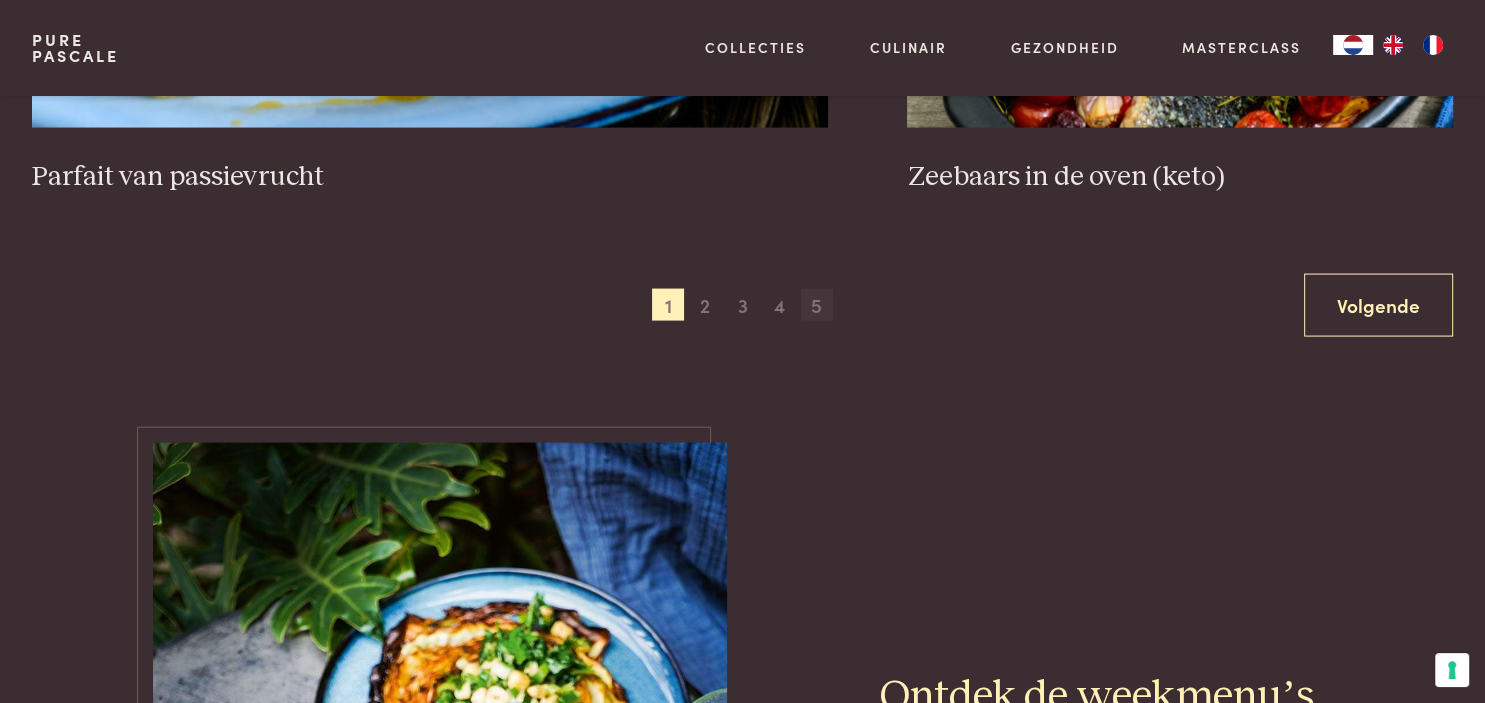 click on "5" at bounding box center [817, 305] 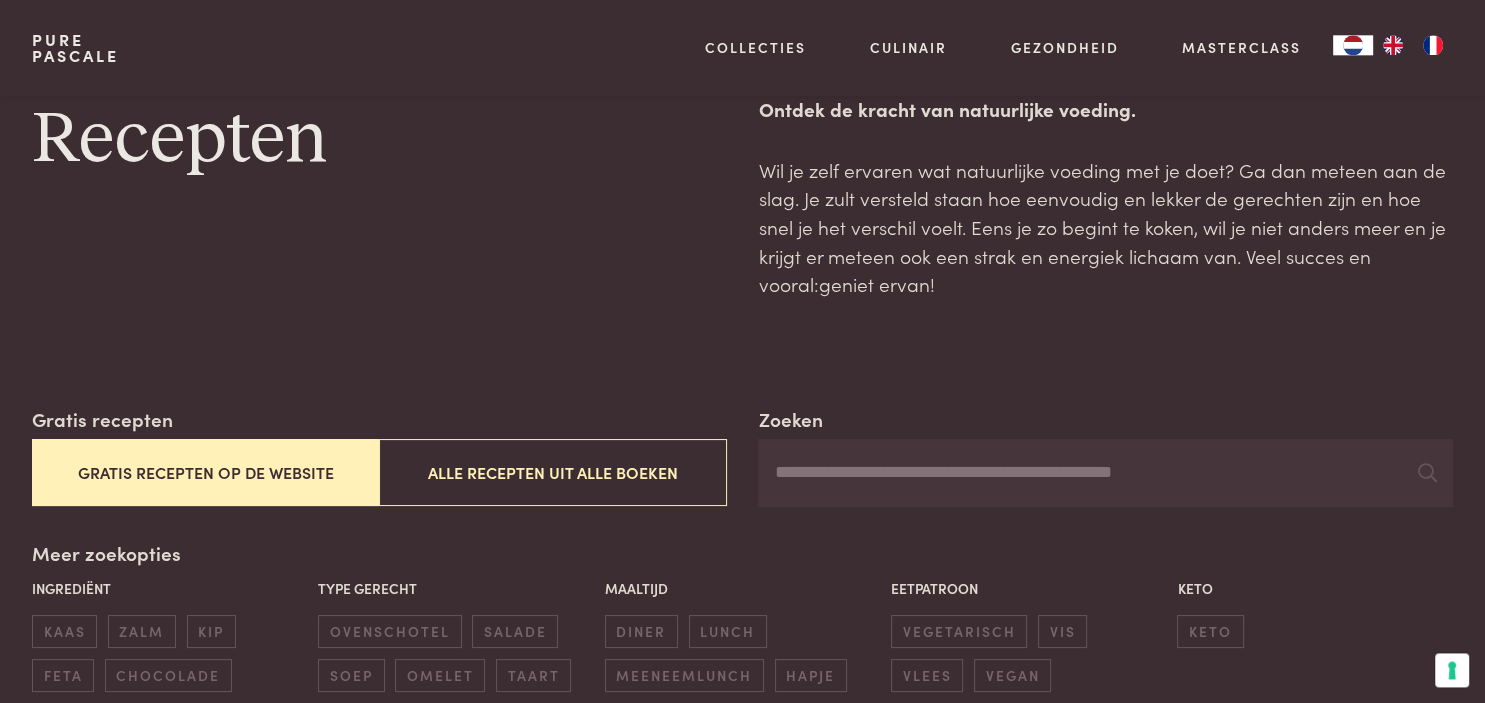 scroll, scrollTop: 0, scrollLeft: 0, axis: both 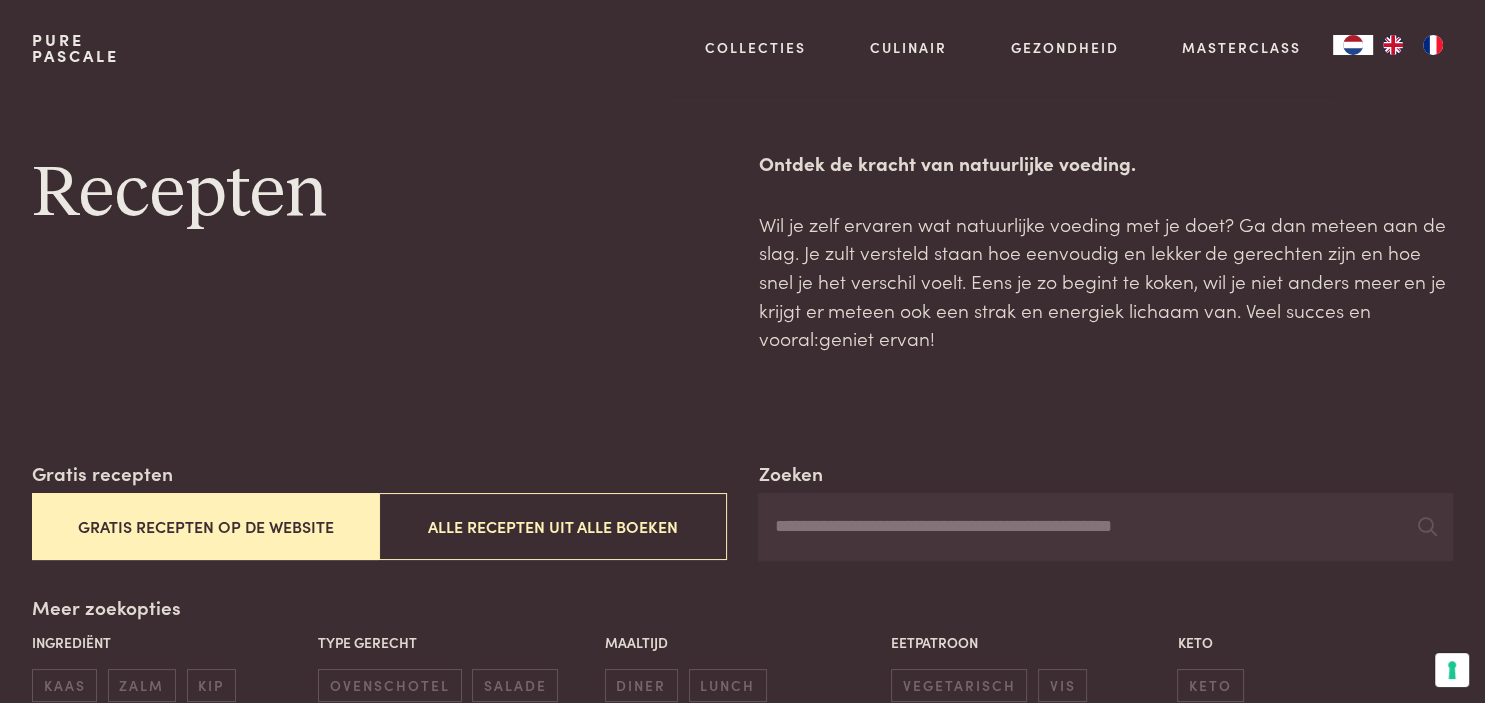 click on "Zoeken" at bounding box center (1105, 527) 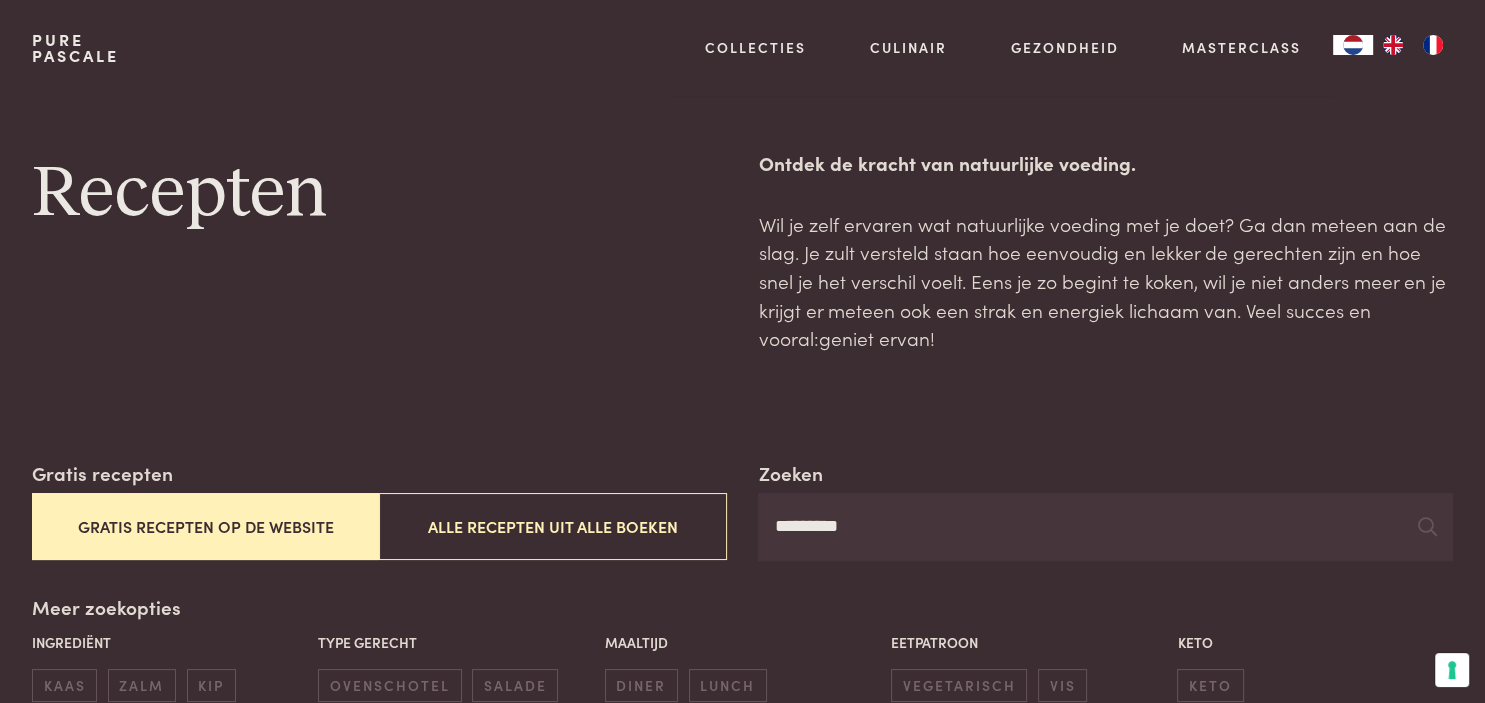 click on "*********" at bounding box center [1105, 527] 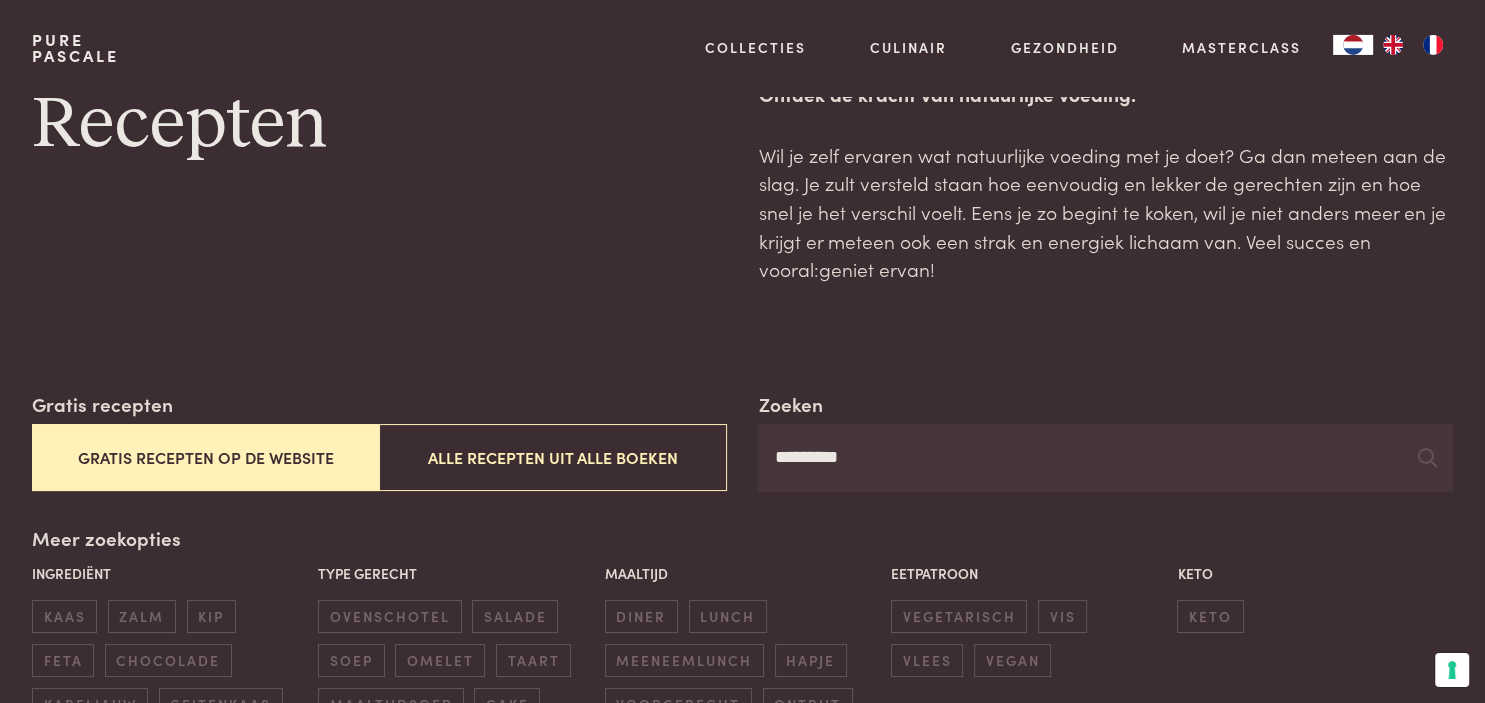 scroll, scrollTop: 105, scrollLeft: 0, axis: vertical 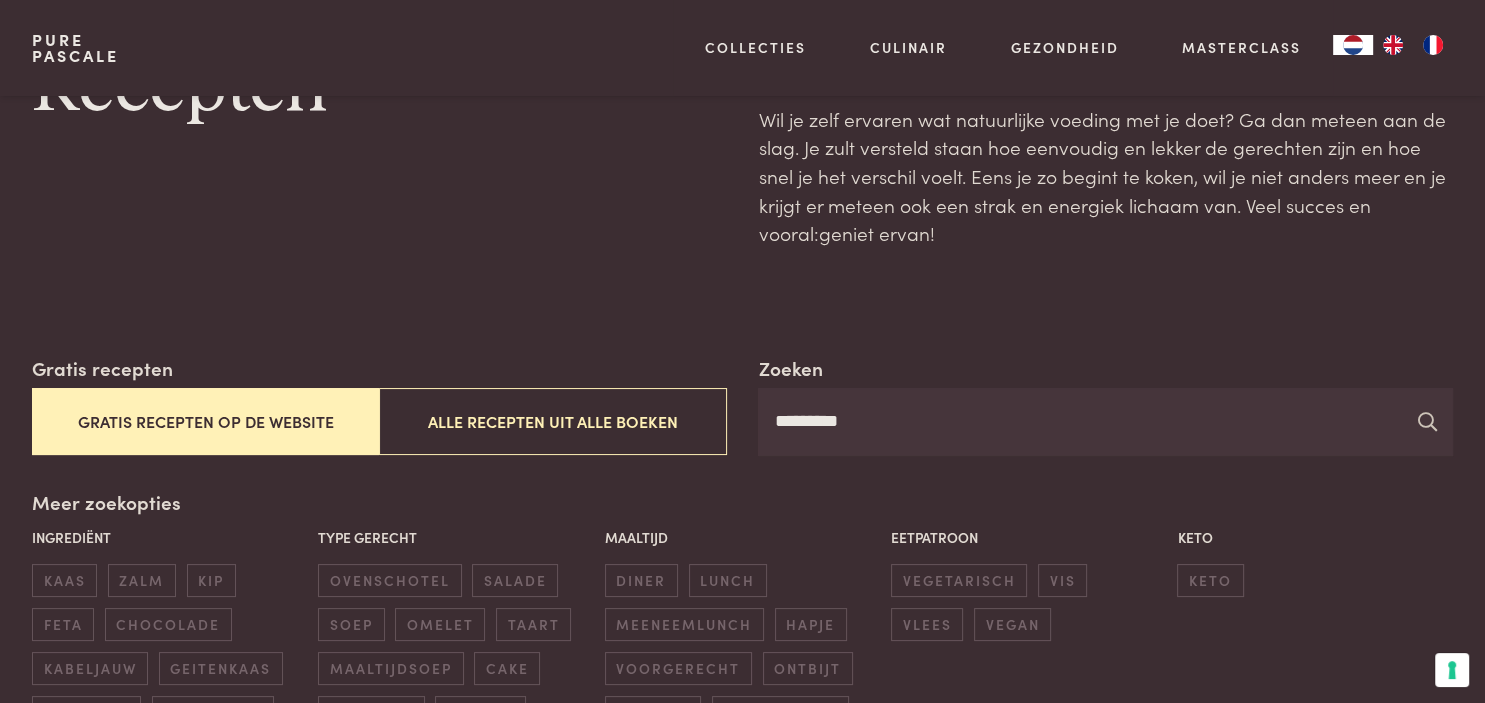 click at bounding box center (1427, 421) 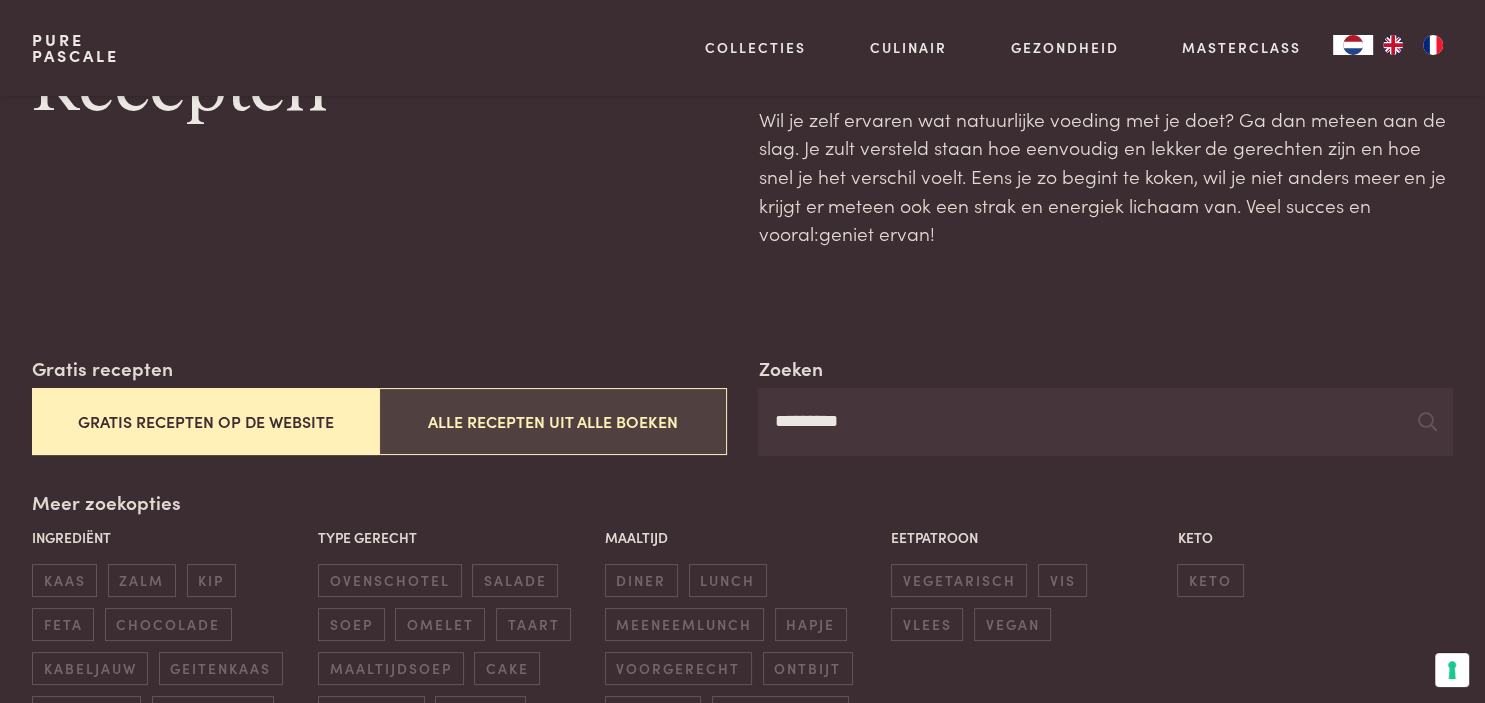 click on "Alle recepten uit alle boeken" at bounding box center [552, 421] 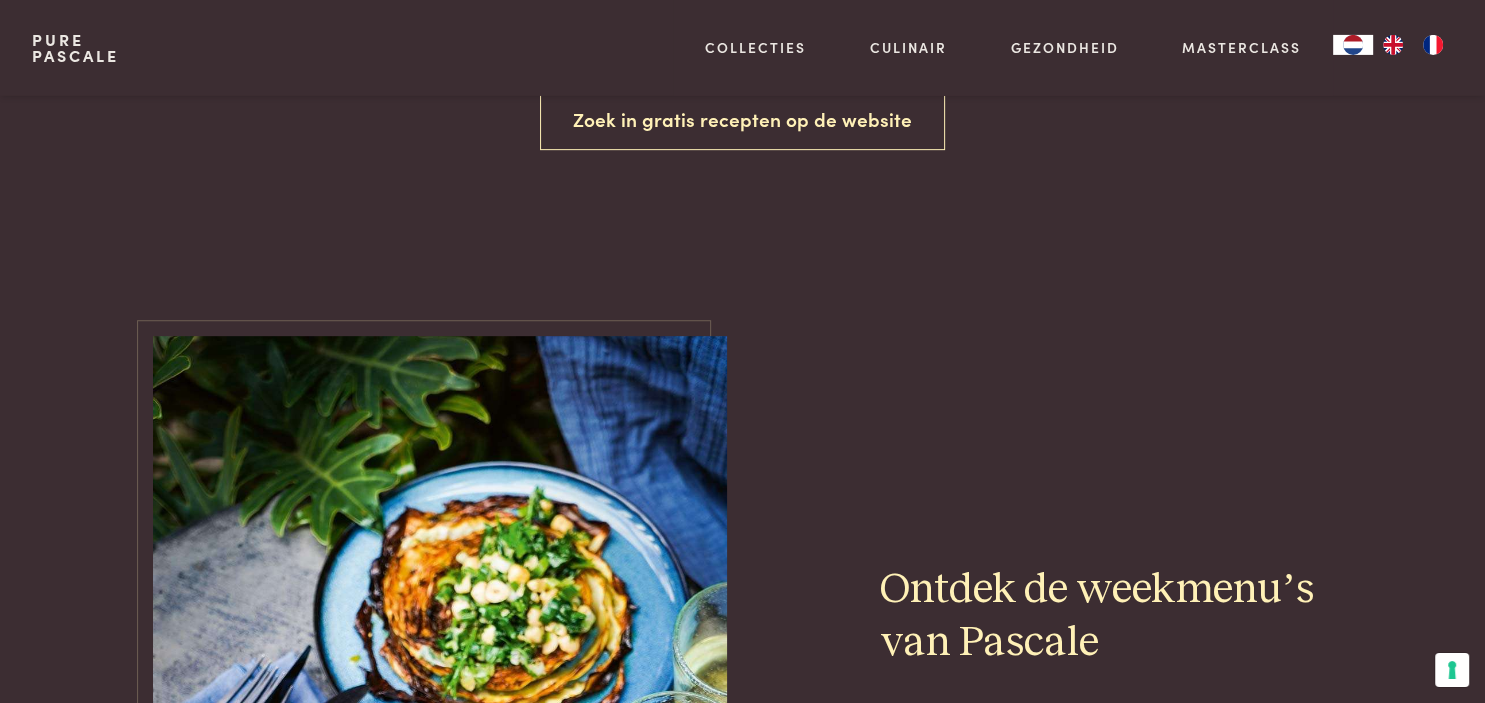 scroll, scrollTop: 653, scrollLeft: 0, axis: vertical 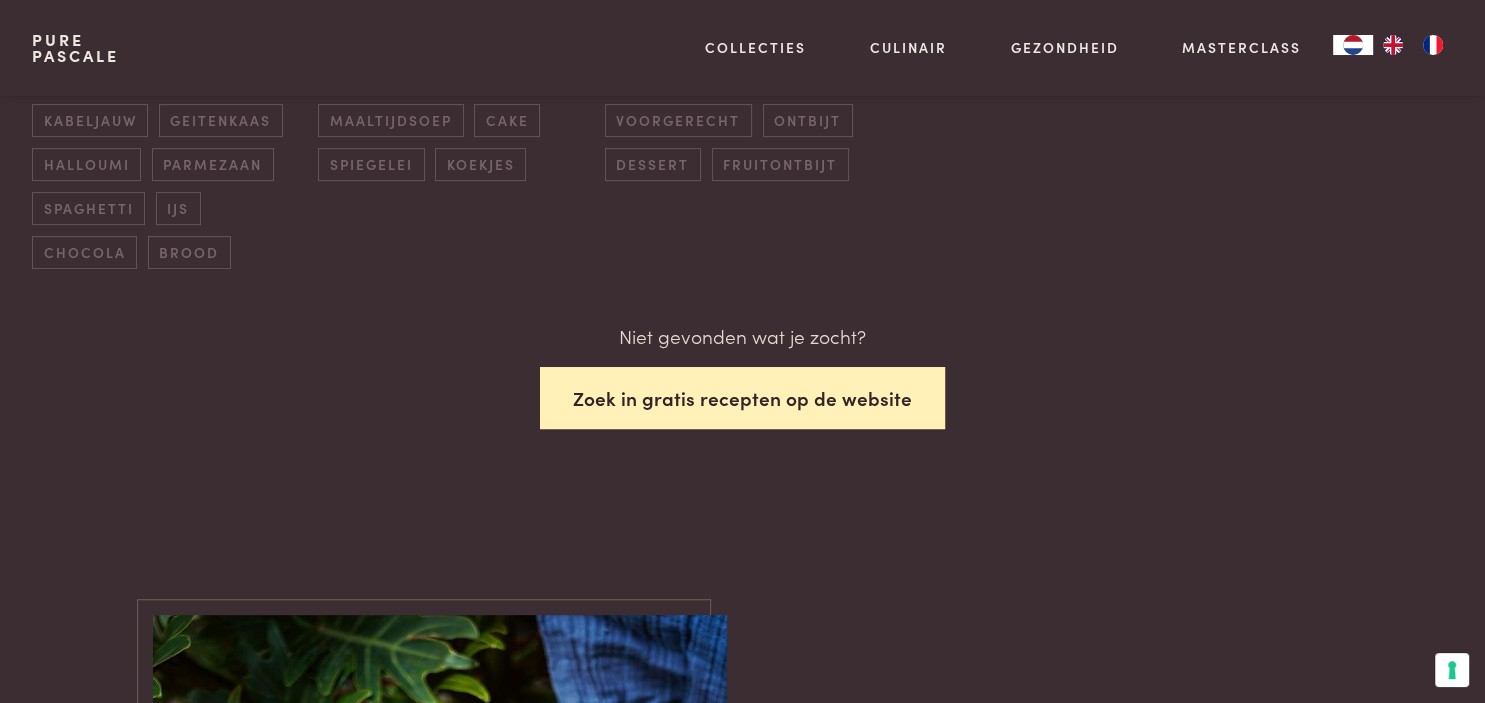 click on "Zoek in  gratis recepten op de website" at bounding box center (742, 398) 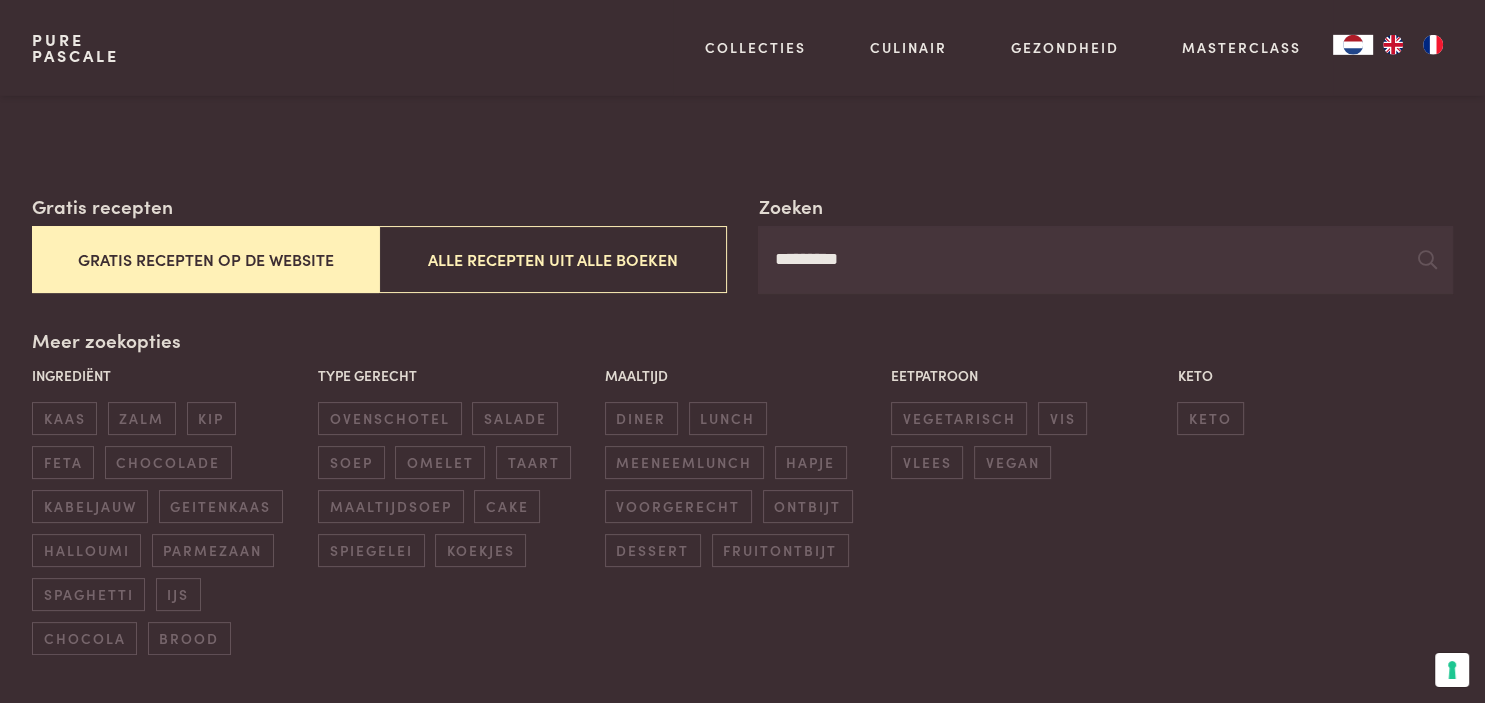 scroll, scrollTop: 246, scrollLeft: 0, axis: vertical 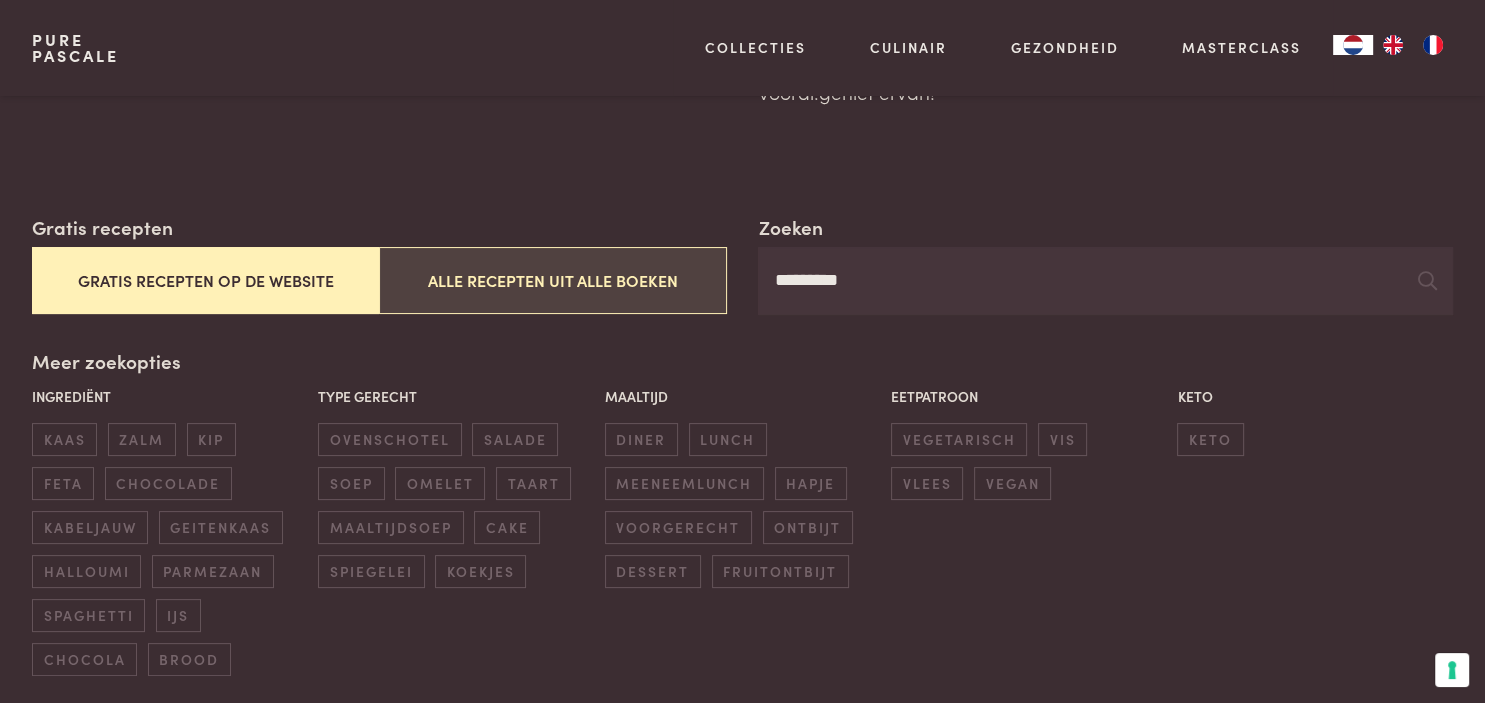 click on "Alle recepten uit alle boeken" at bounding box center [552, 280] 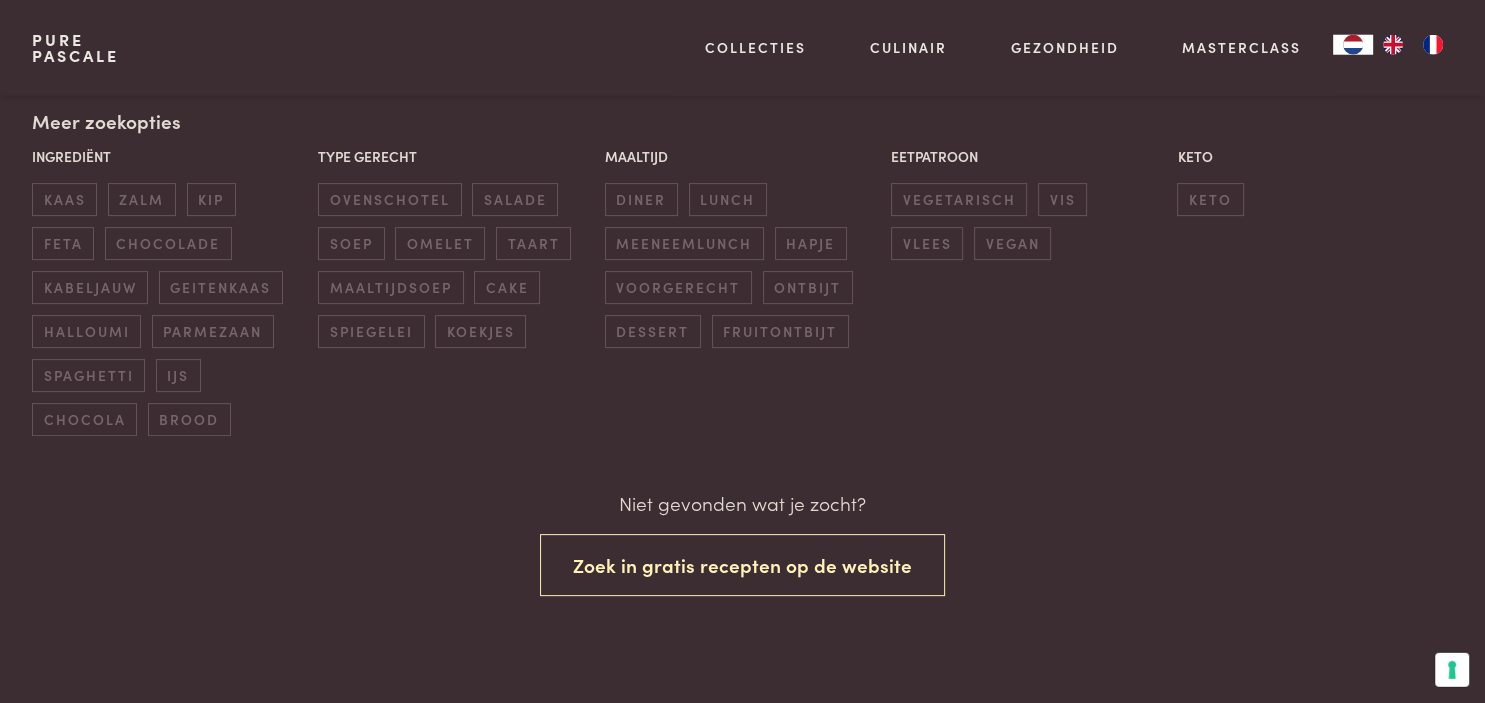 scroll, scrollTop: 352, scrollLeft: 0, axis: vertical 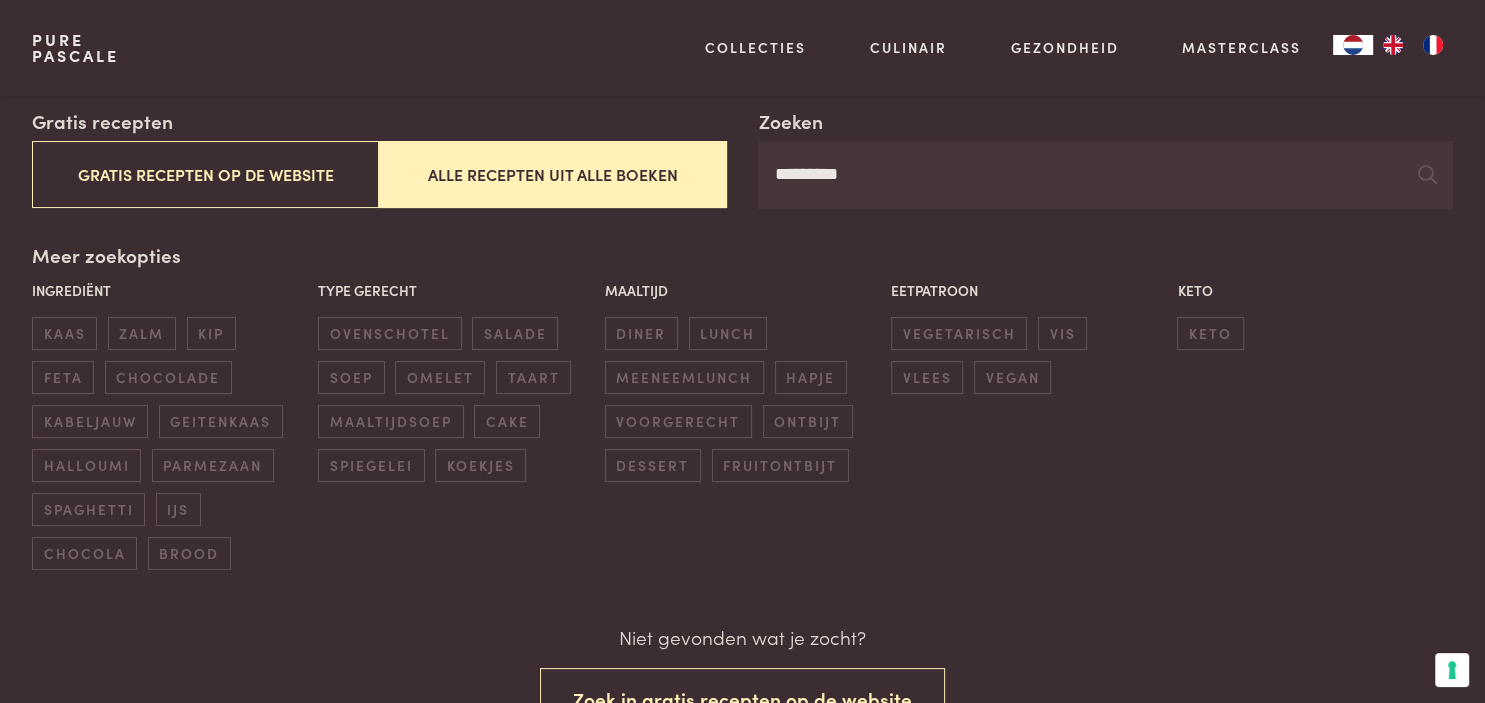 click on "*********" at bounding box center [1105, 175] 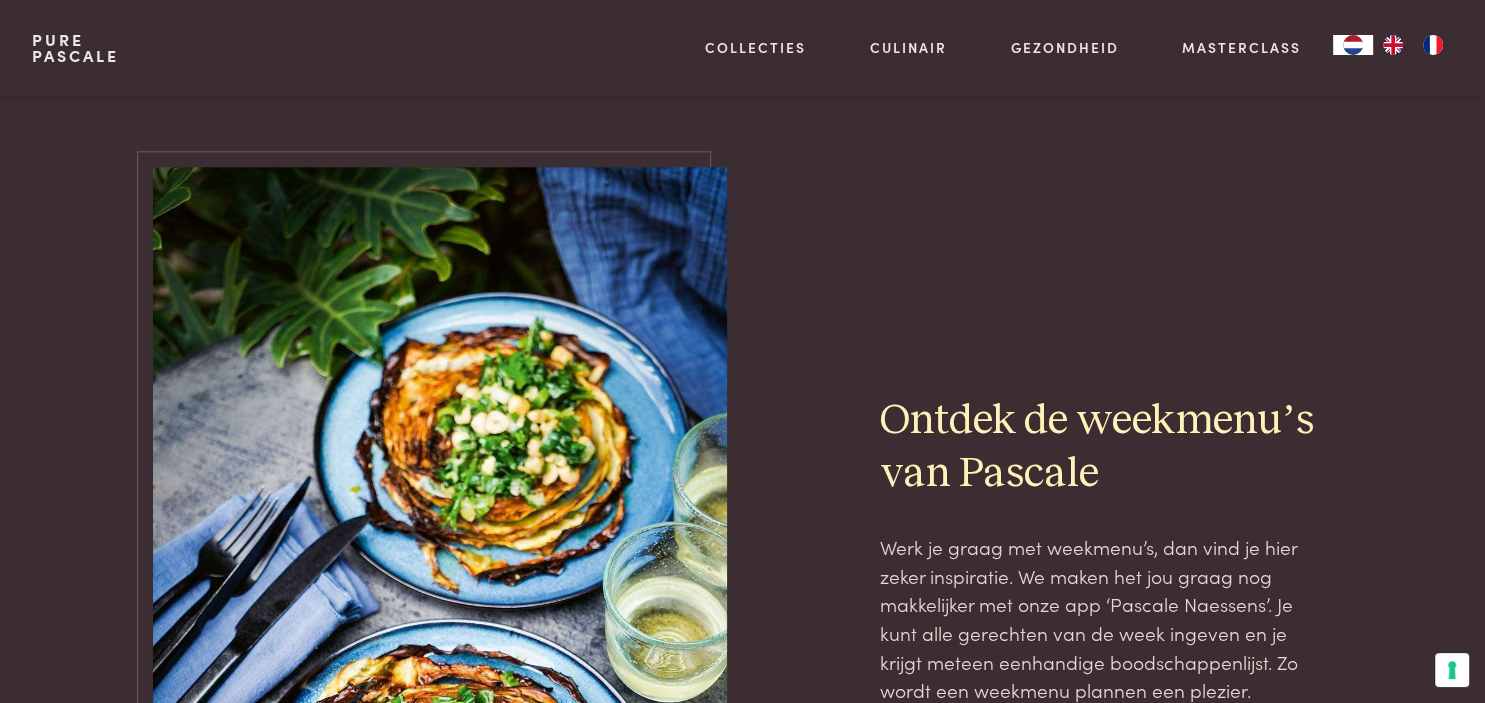 scroll, scrollTop: 1619, scrollLeft: 0, axis: vertical 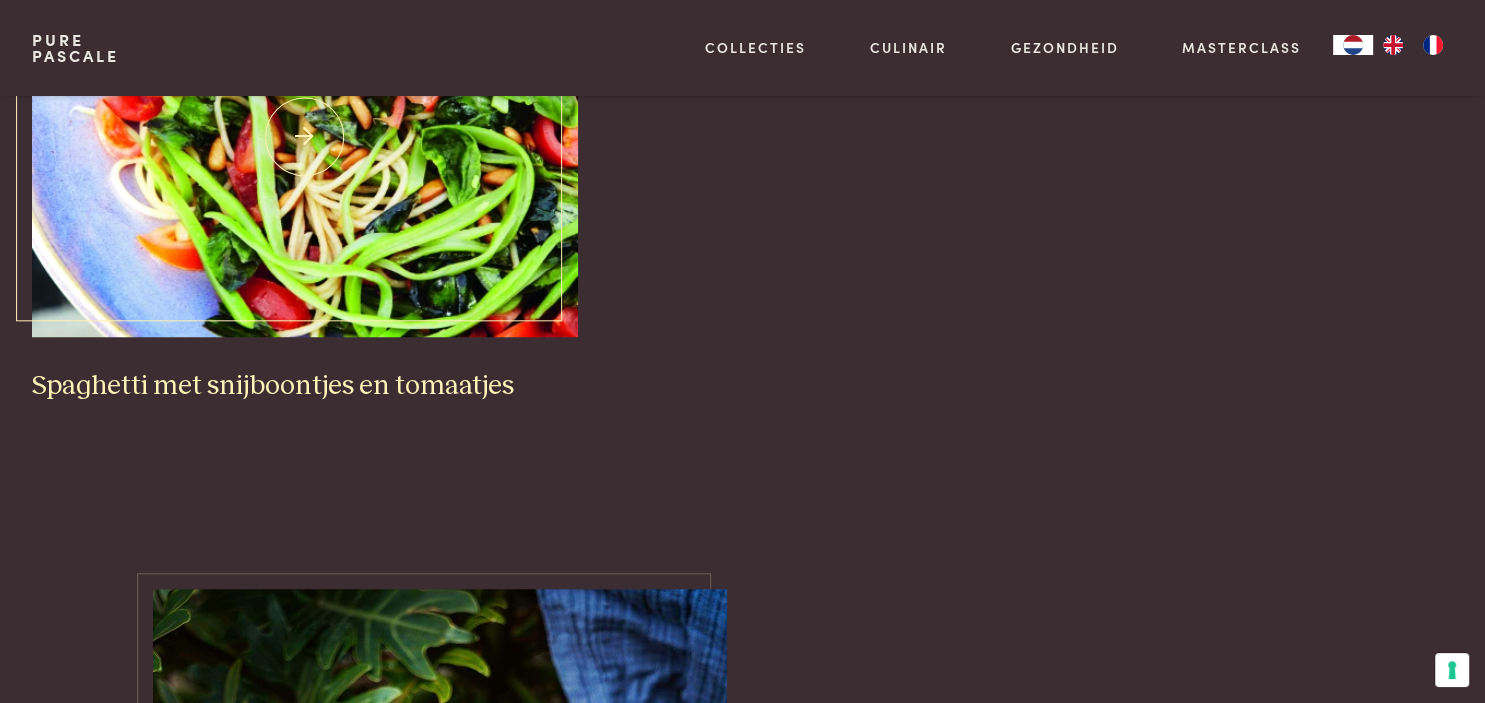 type on "********" 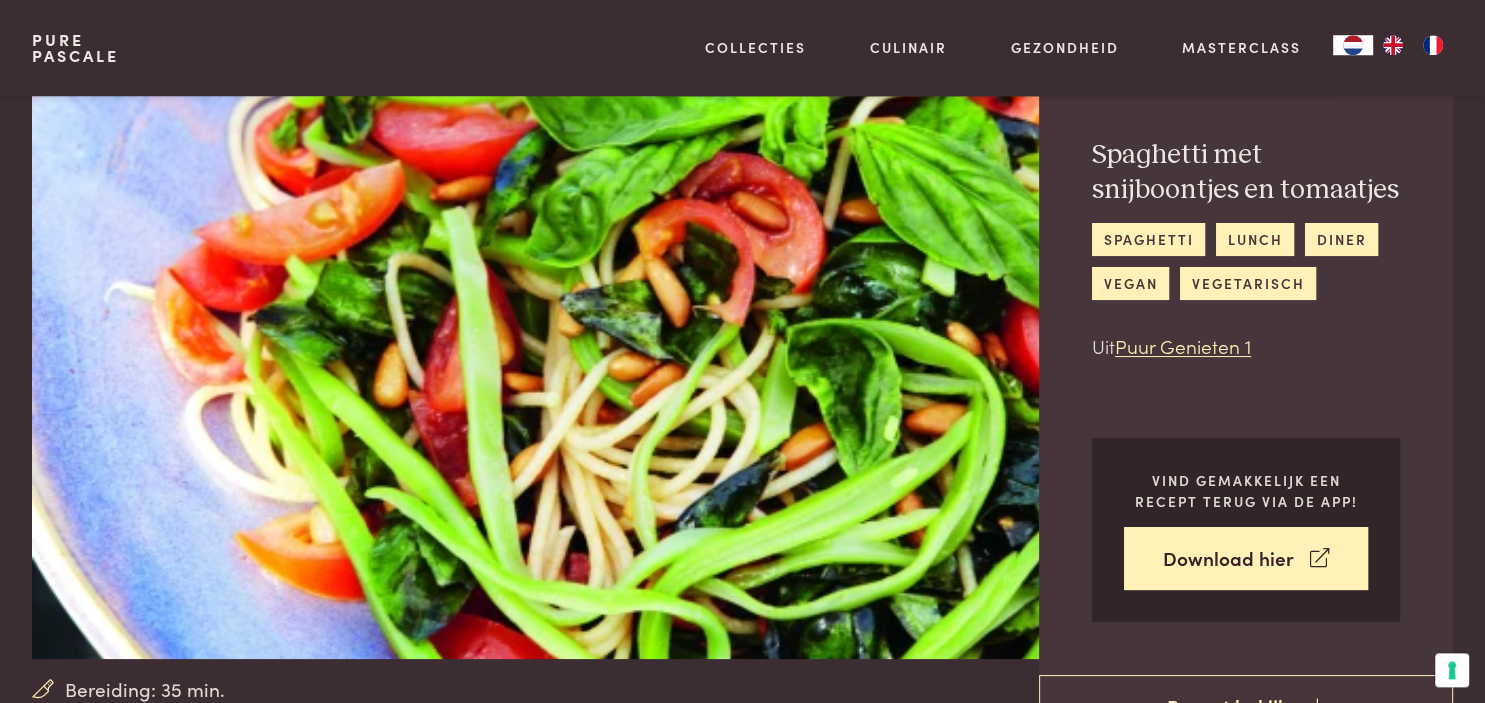 scroll, scrollTop: 105, scrollLeft: 0, axis: vertical 